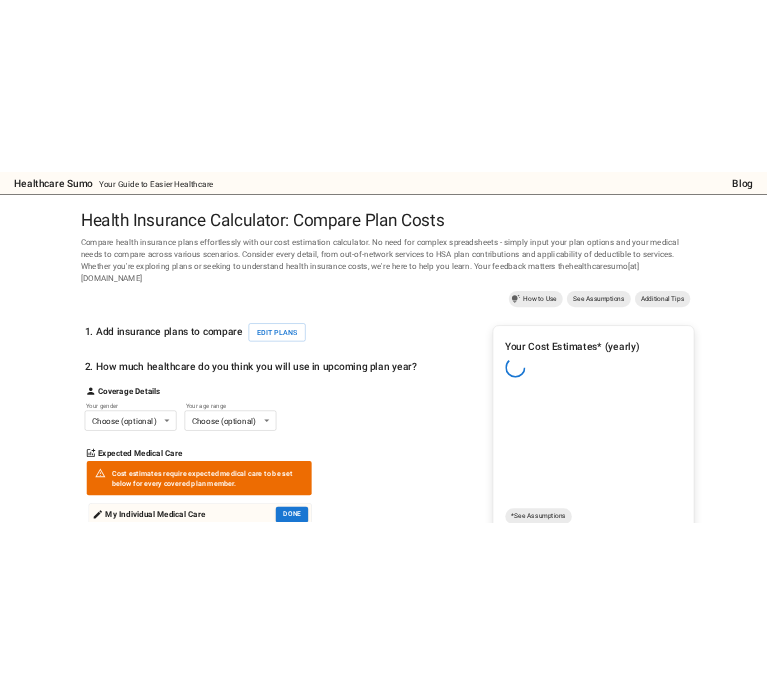scroll, scrollTop: 0, scrollLeft: 0, axis: both 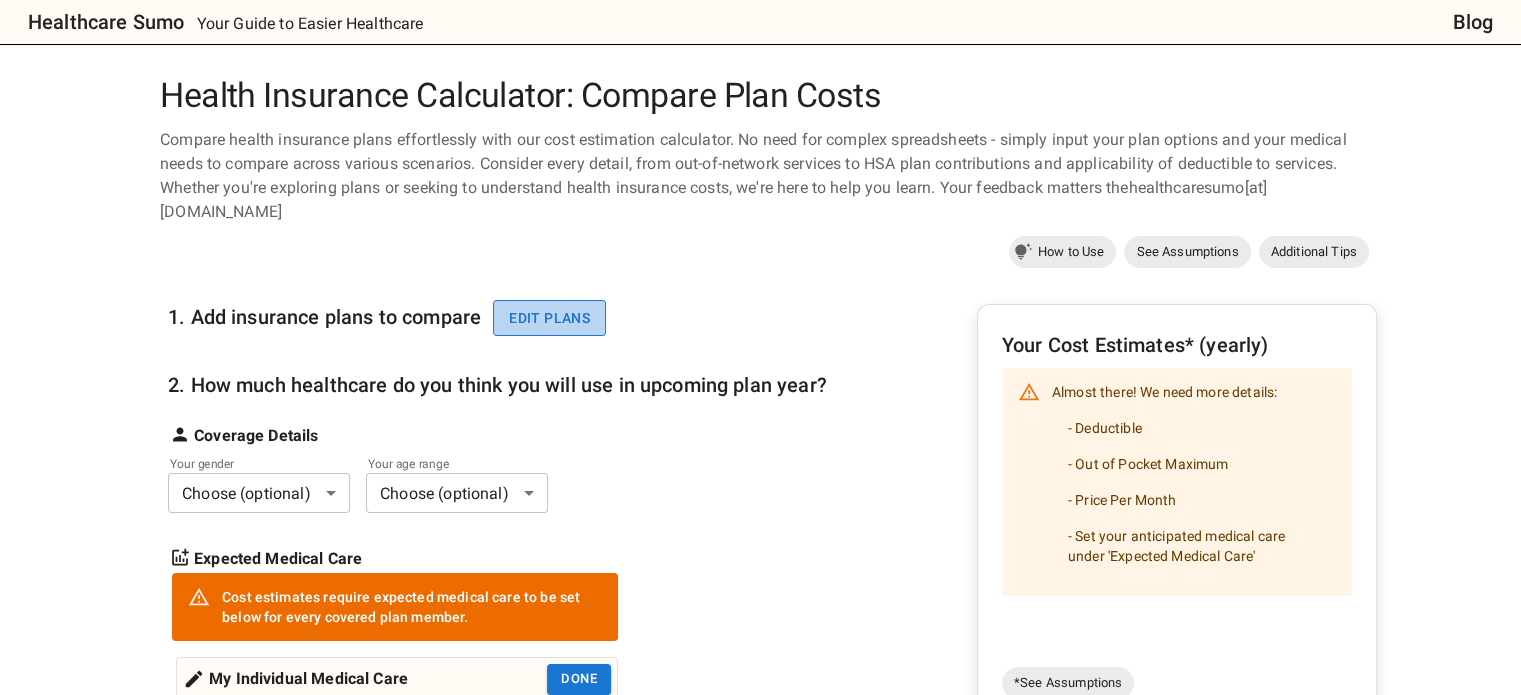 click on "Edit plans" at bounding box center (549, 318) 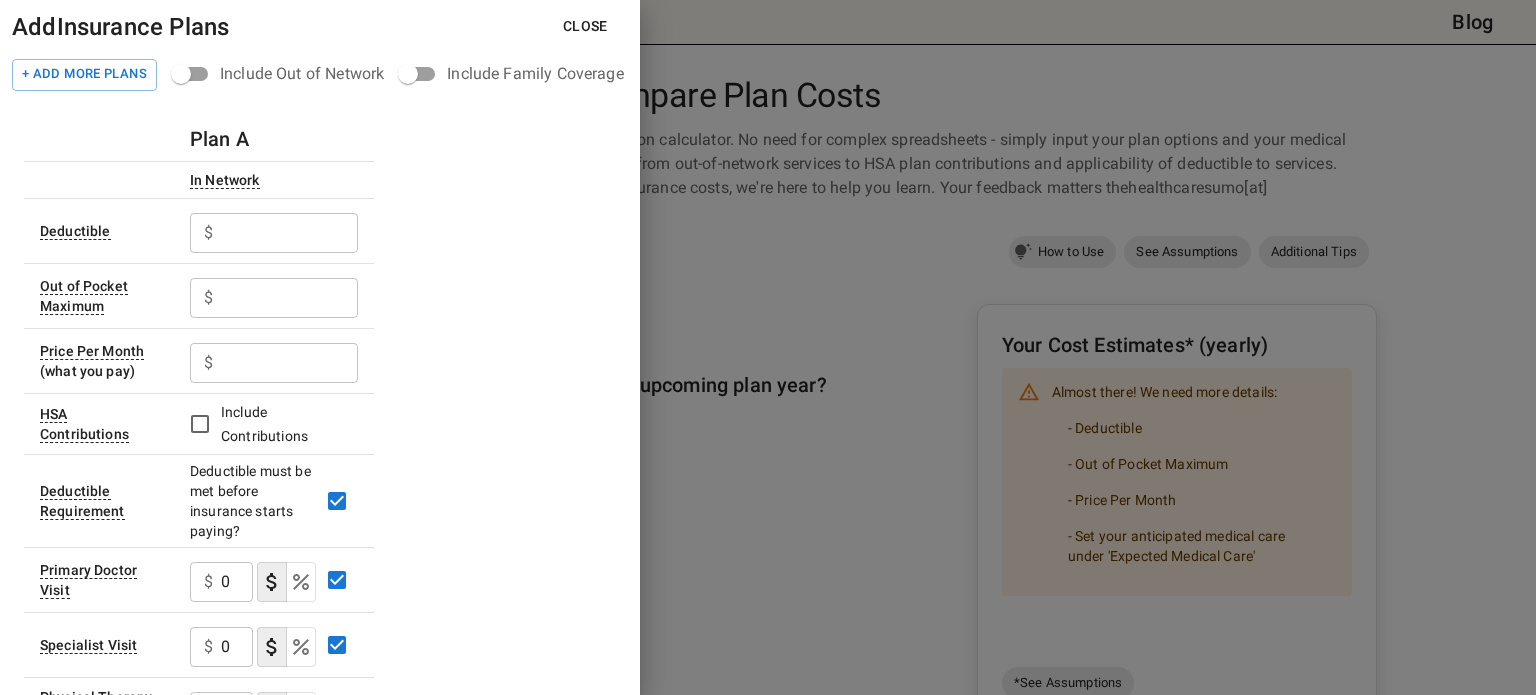 click on "Plan A" at bounding box center [219, 139] 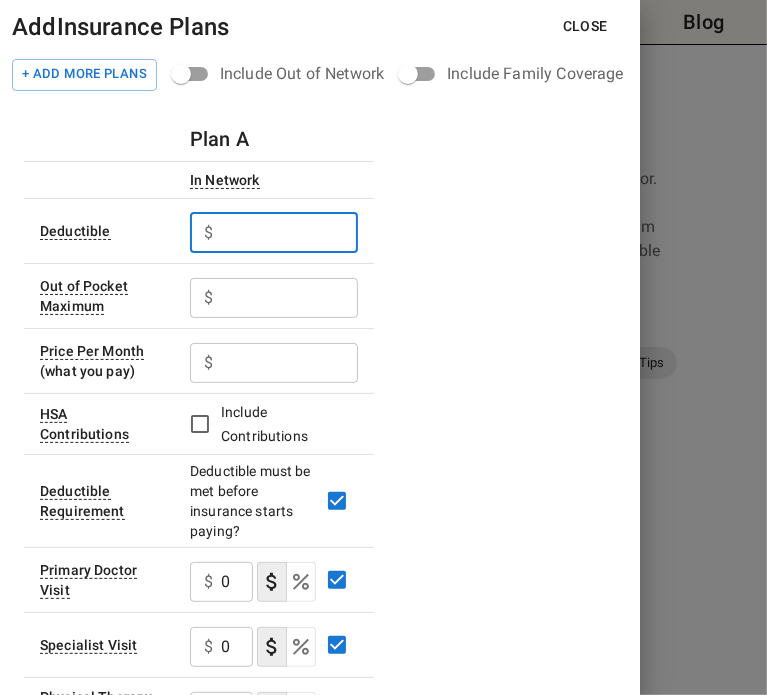 click at bounding box center [289, 233] 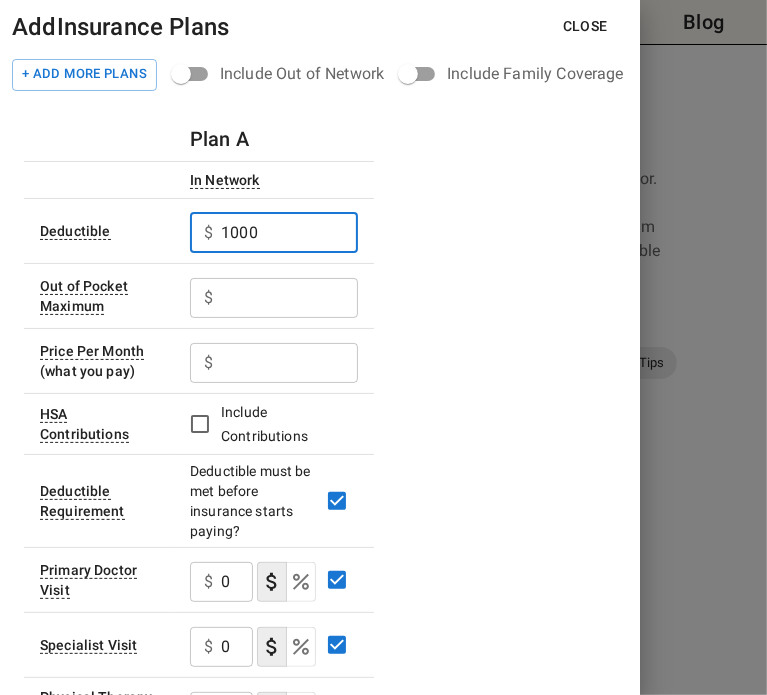 type on "1000" 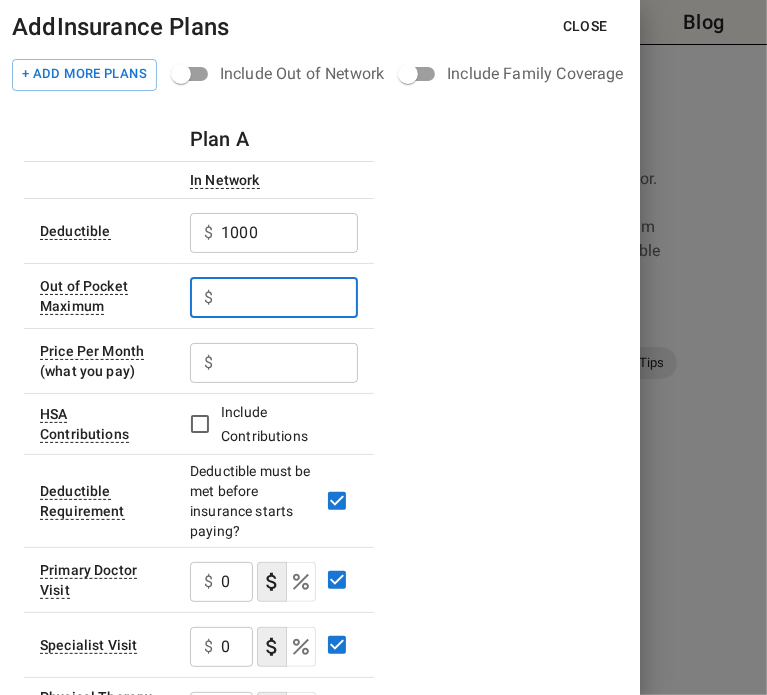 click at bounding box center (289, 298) 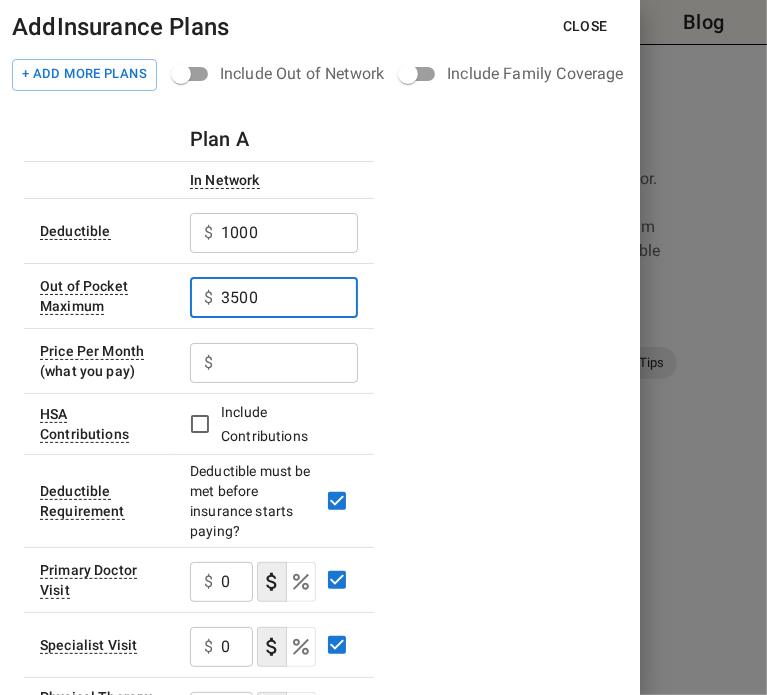 type on "3500" 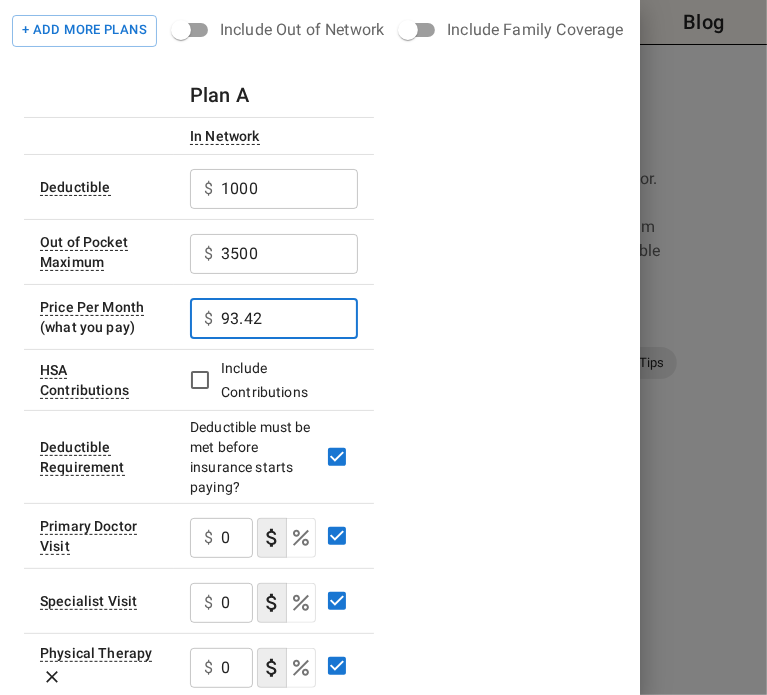 scroll, scrollTop: 60, scrollLeft: 0, axis: vertical 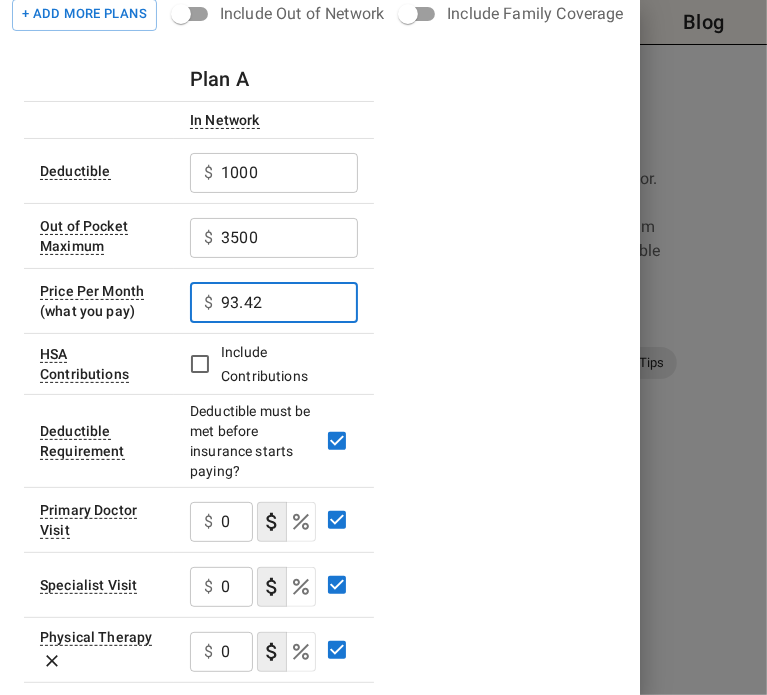 type on "93.42" 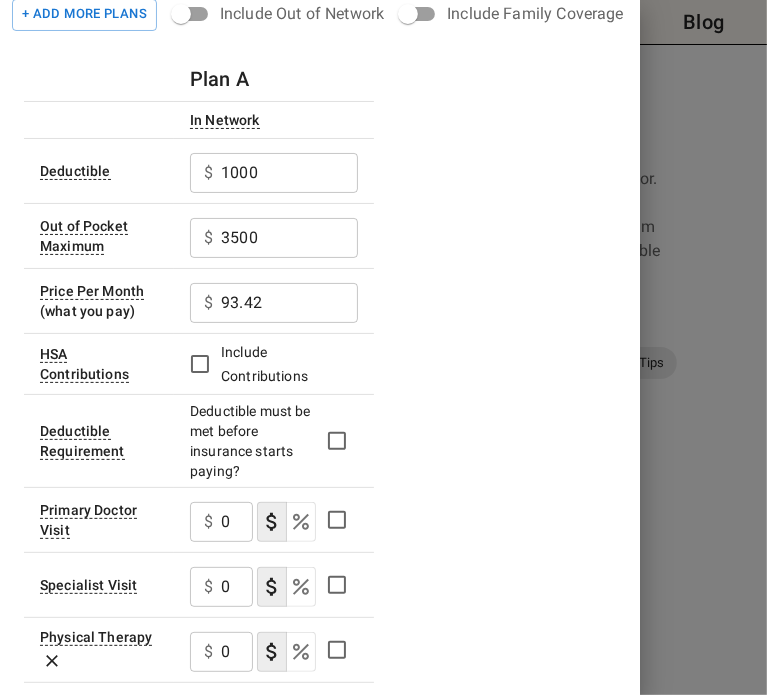 click on "0" at bounding box center (237, 522) 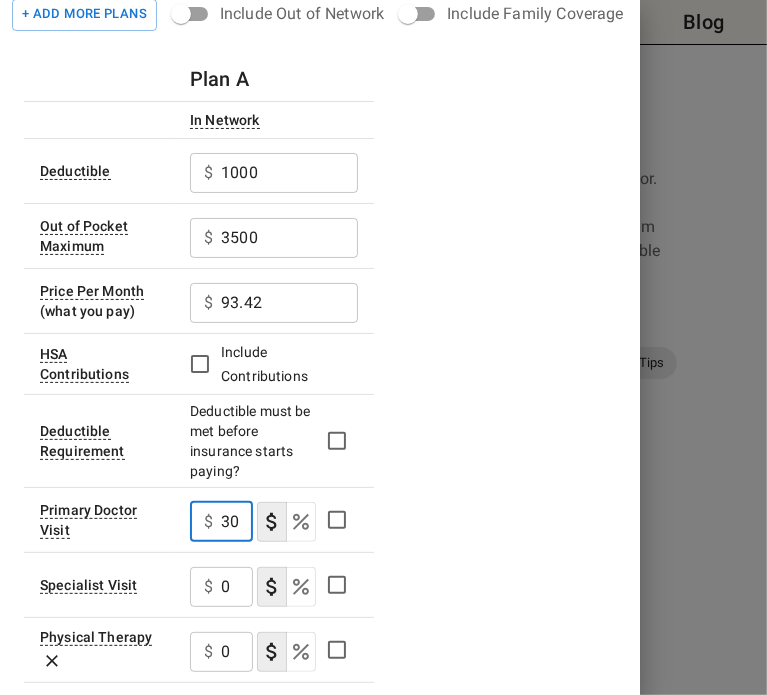 type on "300" 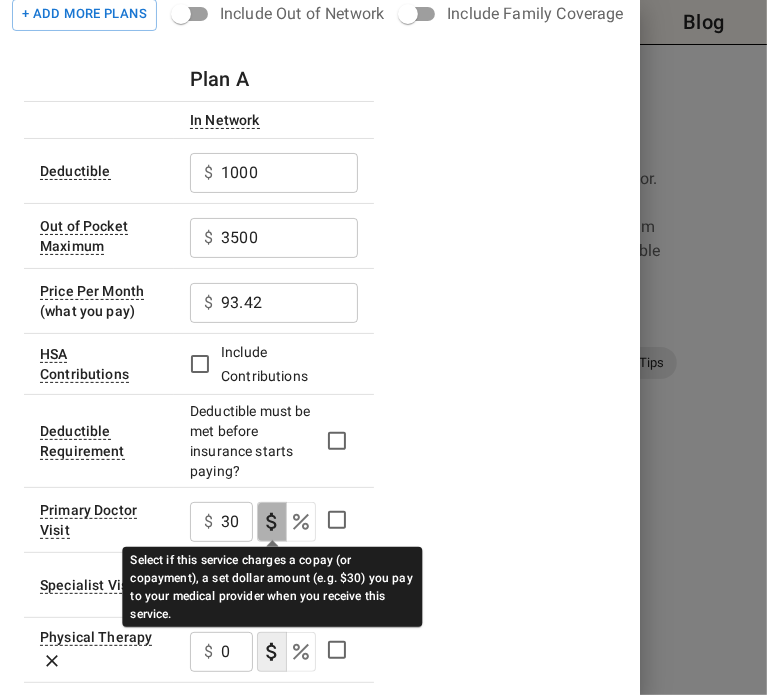 scroll, scrollTop: 0, scrollLeft: 0, axis: both 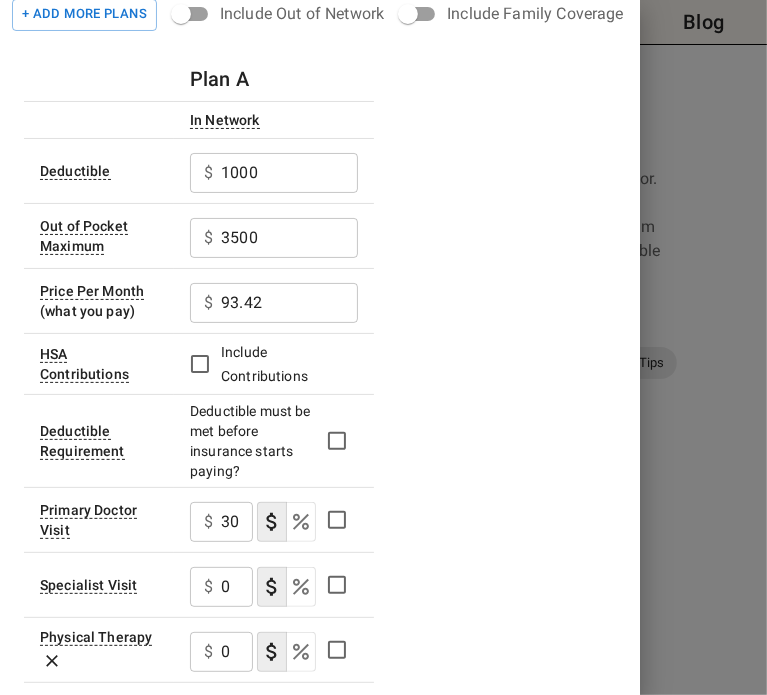 click on "Plan A In Network Deductible $ 1000 ​ Out of Pocket Maximum $ 3500 ​ Price Per Month   (what you pay) $ 93.42 ​ HSA Contributions Include Contributions Deductible Requirement Deductible must be met before insurance starts paying? Primary Doctor Visit $ 300 ​ Specialist Visit $ 0 ​ Physical Therapy $ 0 ​ Therapy / Counseling $ 0 ​ Lab Tests or X-rays $ 0 ​ Imaging (MRI, PET, [GEOGRAPHIC_DATA]) $ 0 ​ Pregnancy Office Visit $ 0 ​ Emergency Room $ 0 ​ Chiropractor $ 0 ​ Generic Drugs - Retail $ 0 ​ Brand Drugs - Retail $ 0 ​ Generic Drugs - Mail Order $ 0 ​ Brand Drugs - Mail Order $ 0 ​ Childbirth Professional Services $ 0 ​ Childbirth Facility Services $ 0 ​ Add Service... Add Service..." at bounding box center [320, 792] 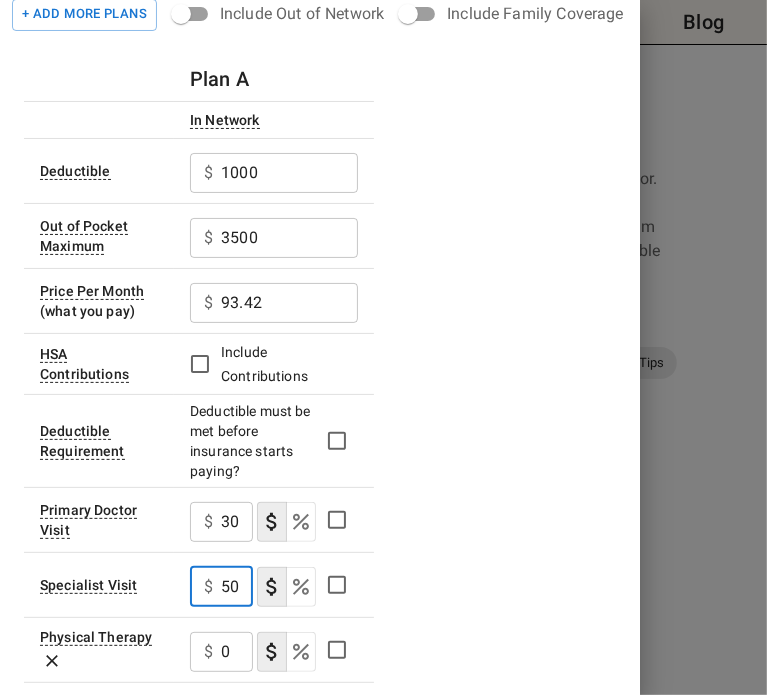 scroll, scrollTop: 0, scrollLeft: 0, axis: both 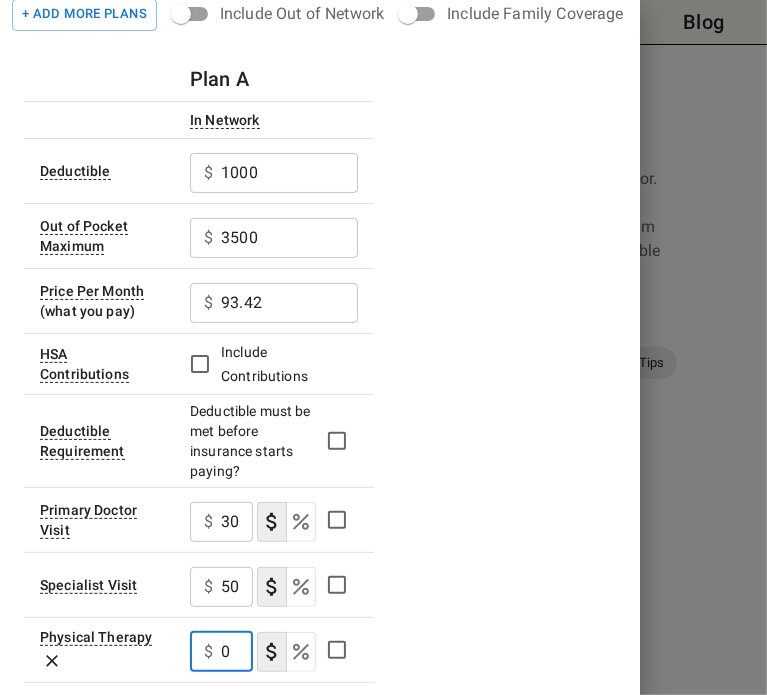 click on "0" at bounding box center (237, 652) 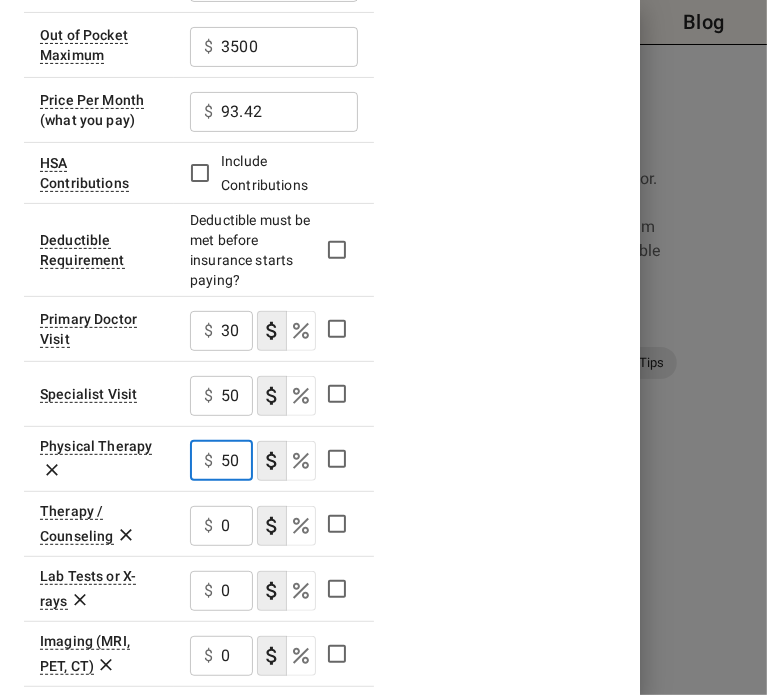scroll, scrollTop: 252, scrollLeft: 0, axis: vertical 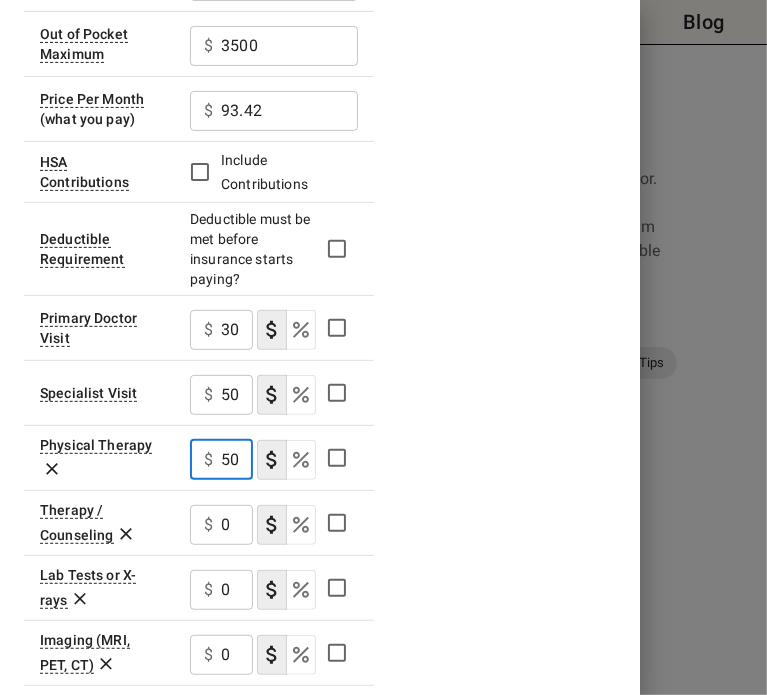 type on "50" 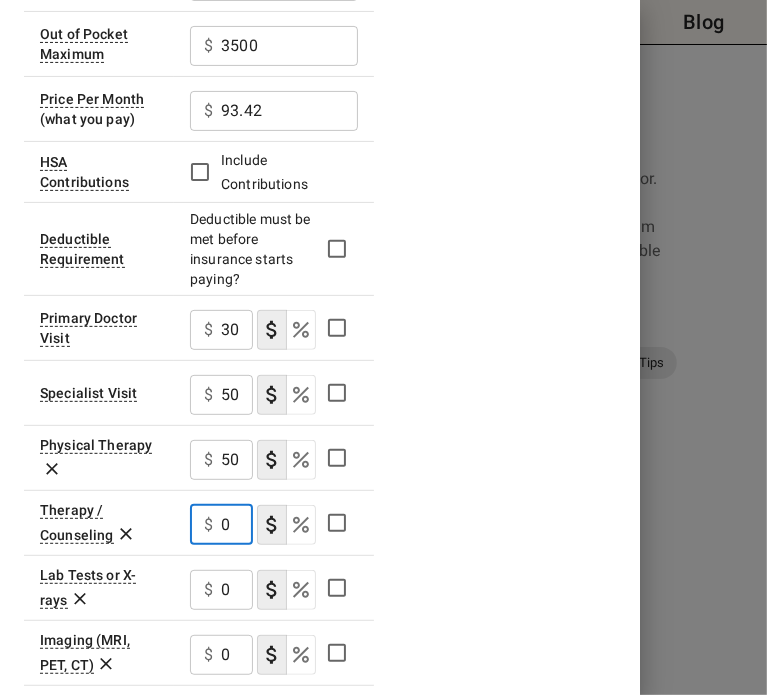 click on "0" at bounding box center (237, 525) 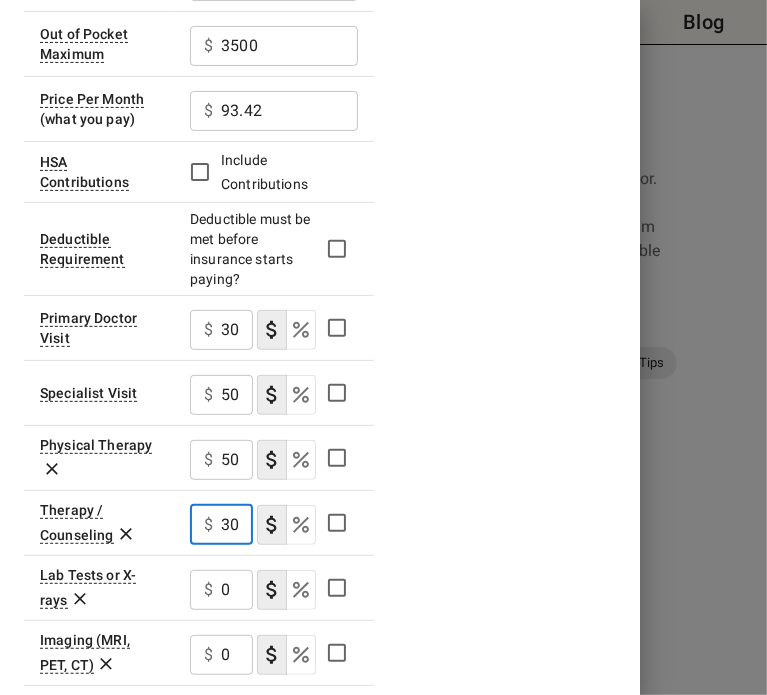 type on "30" 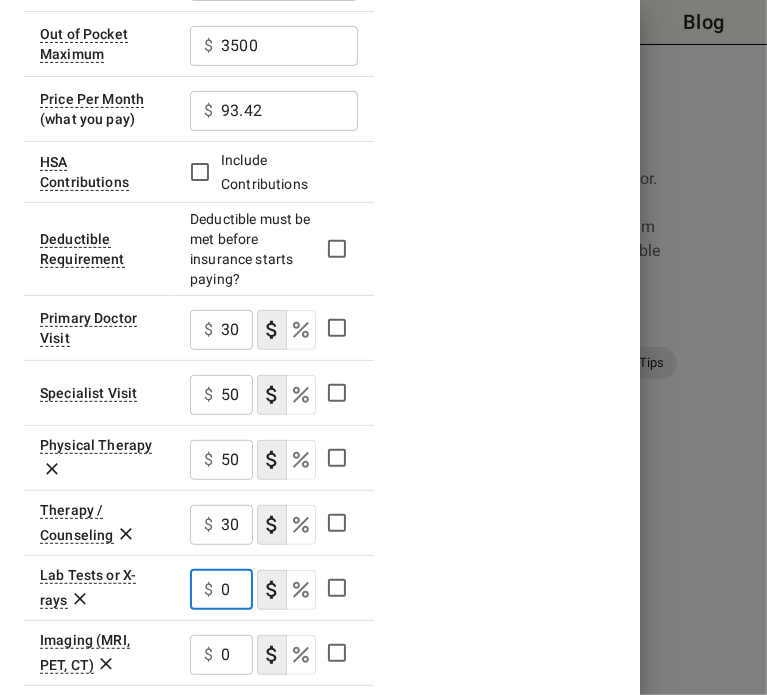 click on "0" at bounding box center (237, 590) 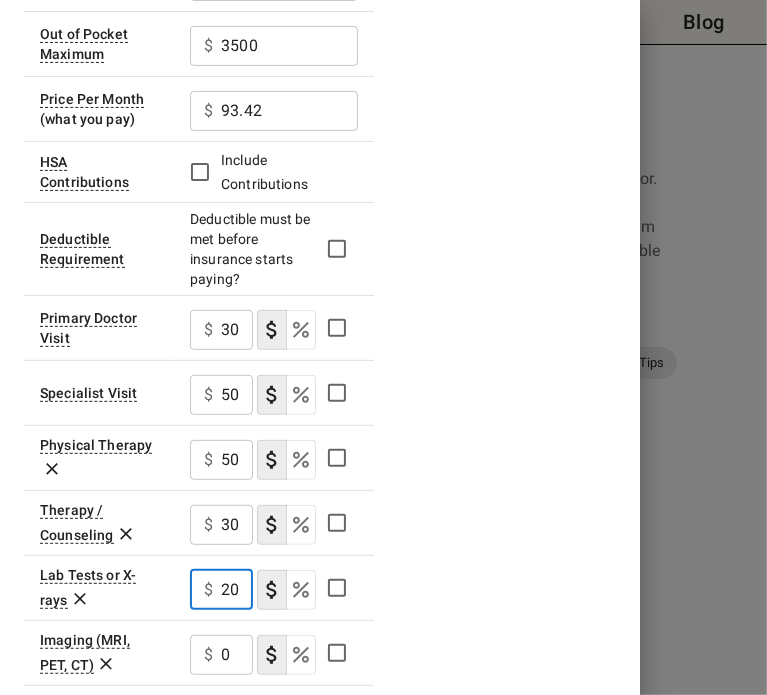 type on "20" 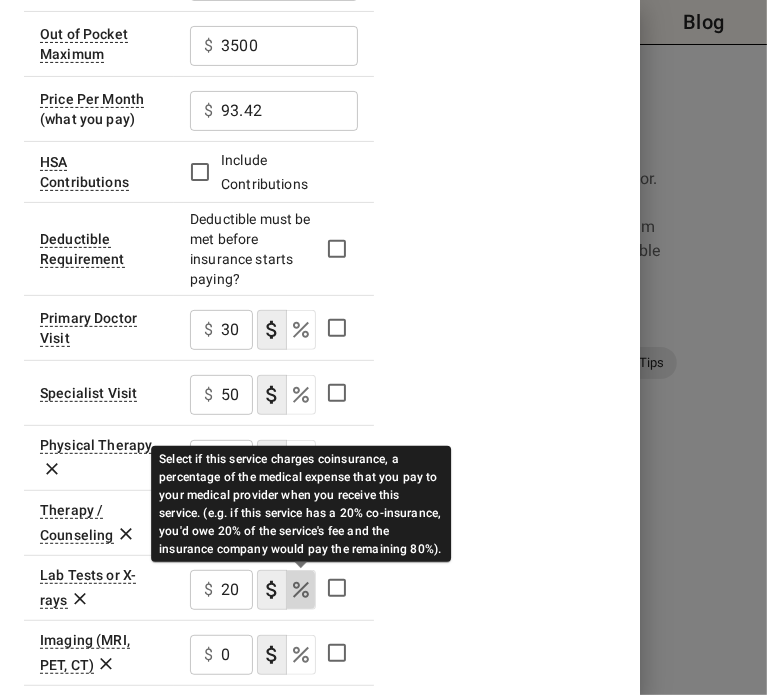 click 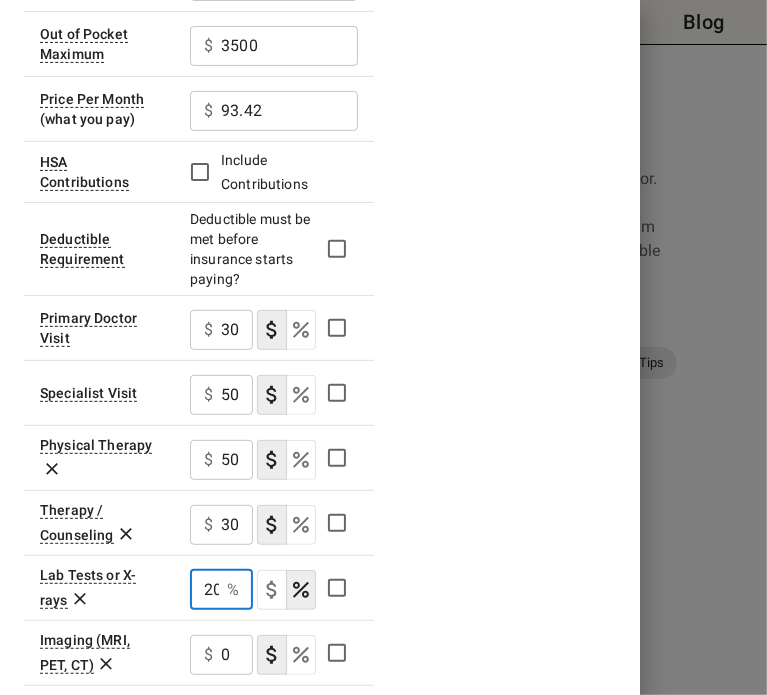 scroll, scrollTop: 0, scrollLeft: 3, axis: horizontal 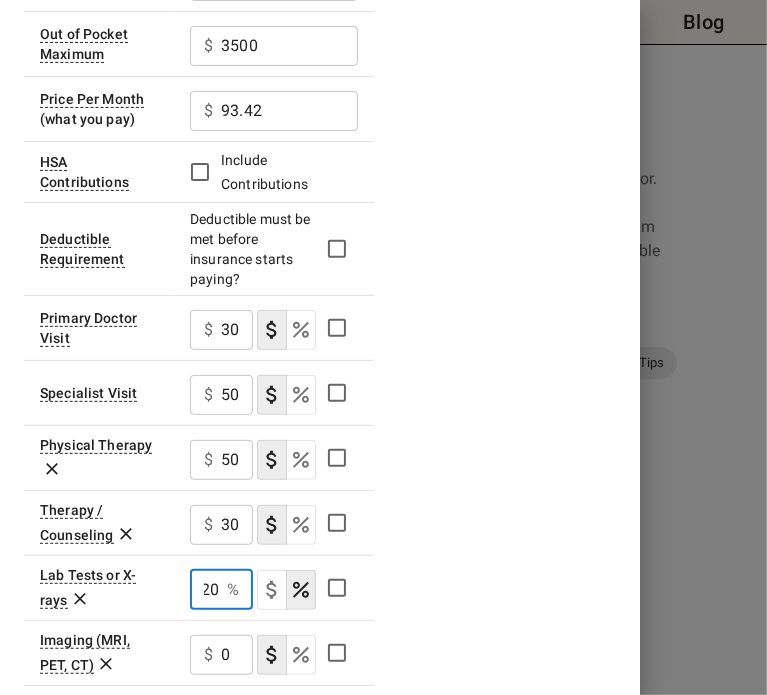 drag, startPoint x: 203, startPoint y: 582, endPoint x: 272, endPoint y: 601, distance: 71.568146 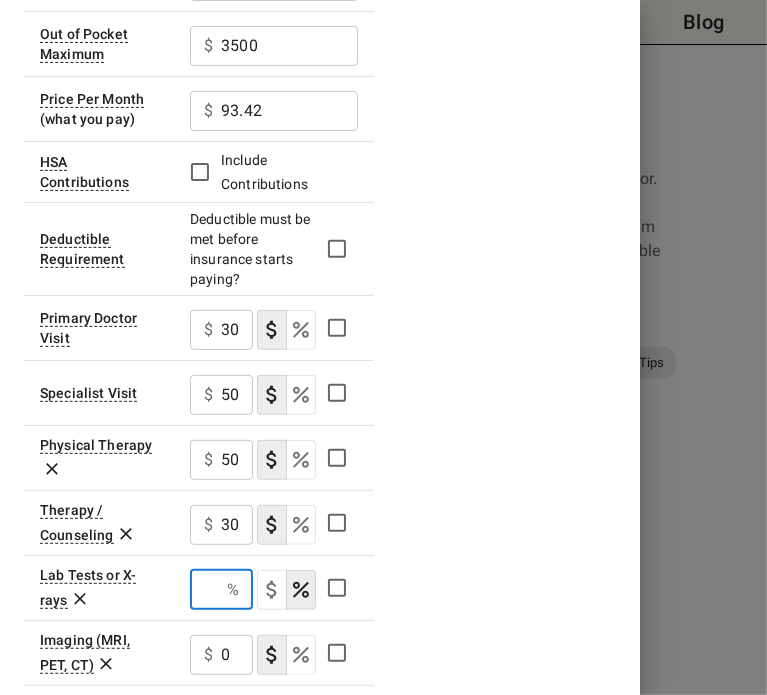 scroll, scrollTop: 0, scrollLeft: 0, axis: both 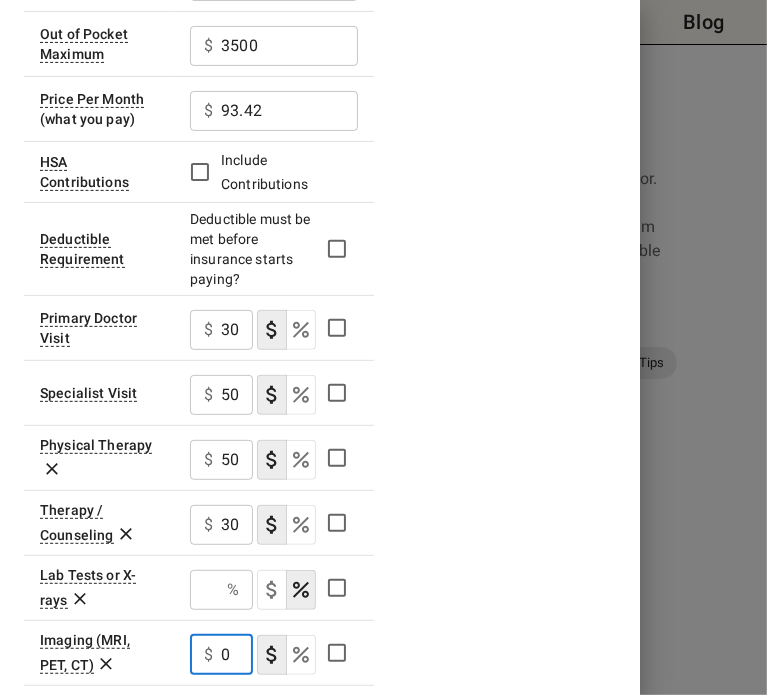 click on "0" at bounding box center [237, 655] 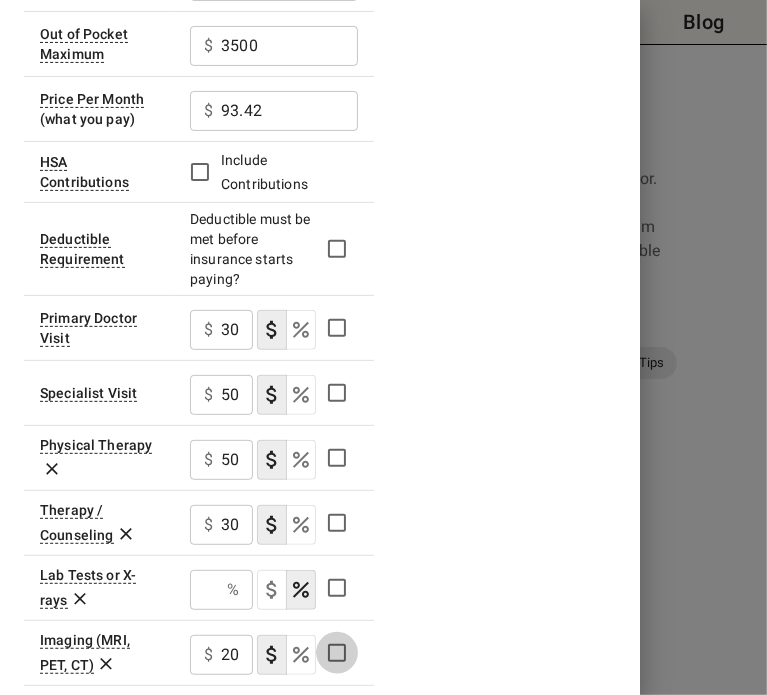scroll, scrollTop: 0, scrollLeft: 0, axis: both 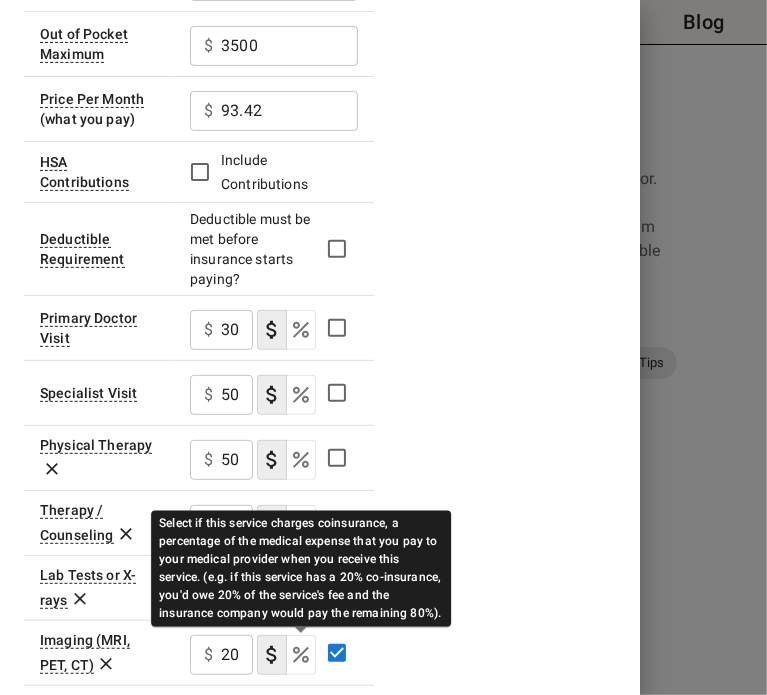 click 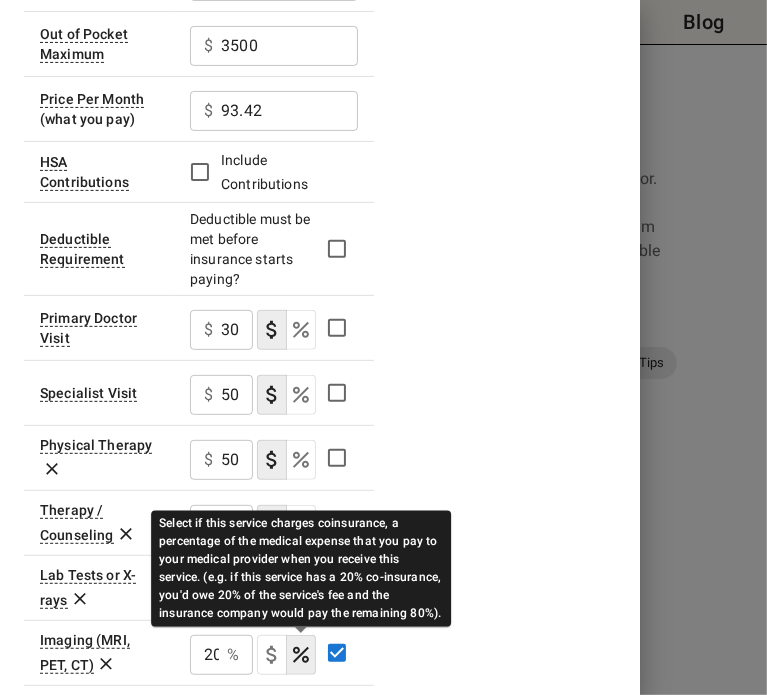 type on "20" 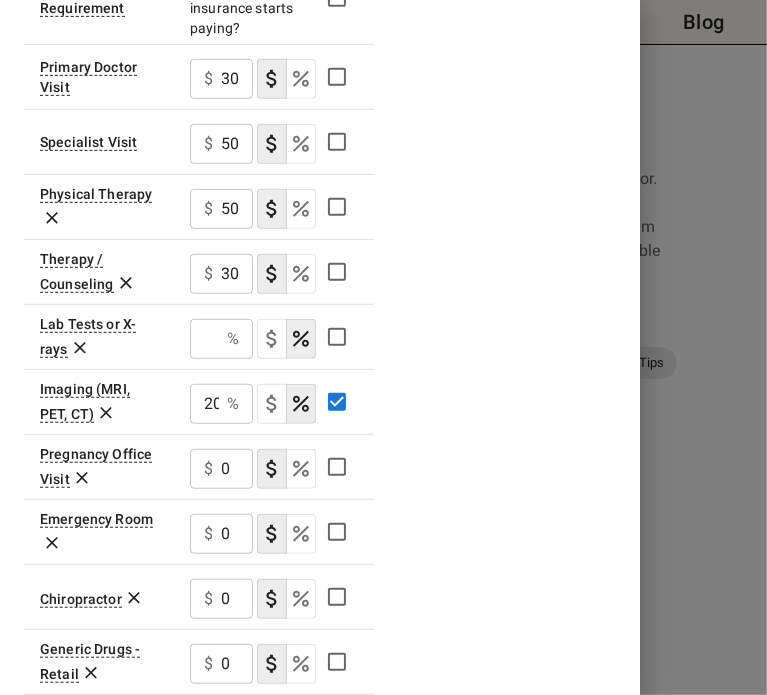 scroll, scrollTop: 524, scrollLeft: 0, axis: vertical 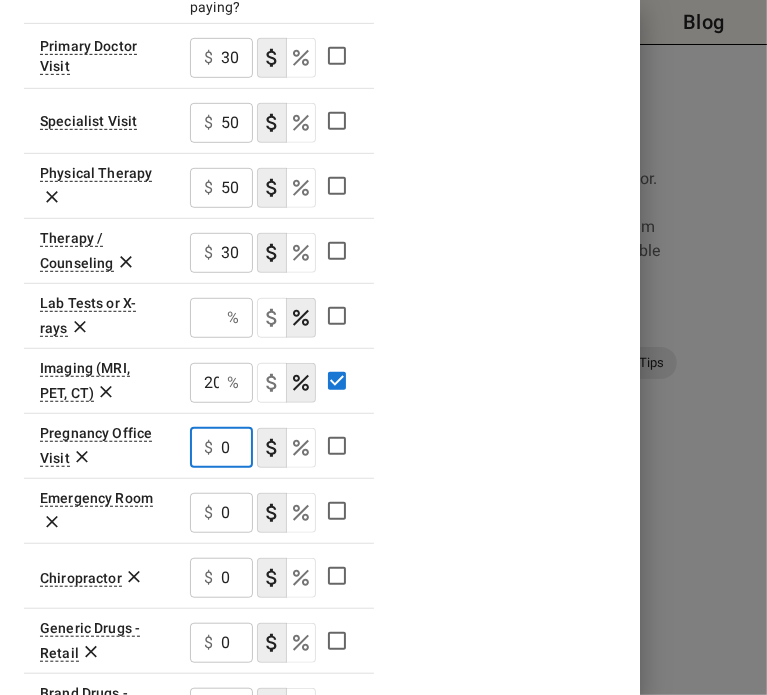 click on "0" at bounding box center [237, 448] 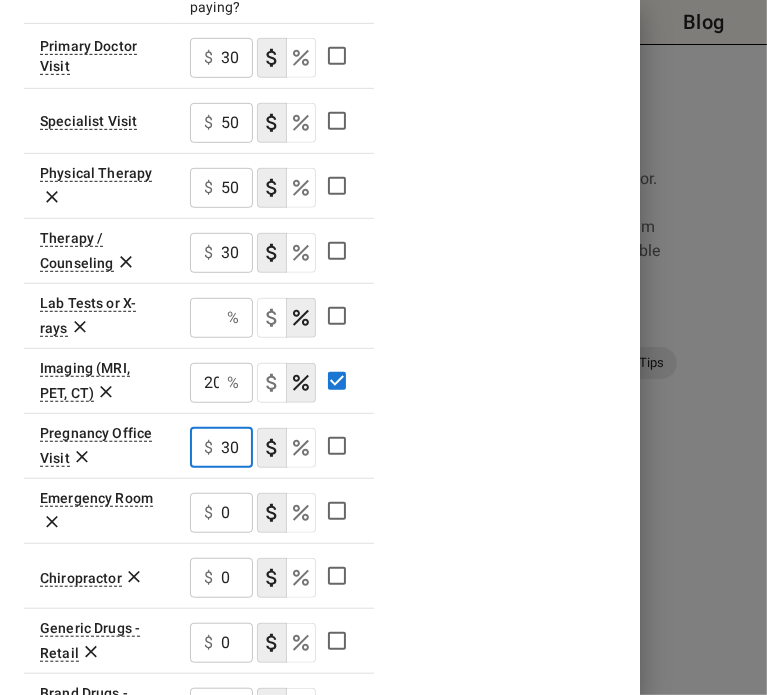 scroll, scrollTop: 0, scrollLeft: 0, axis: both 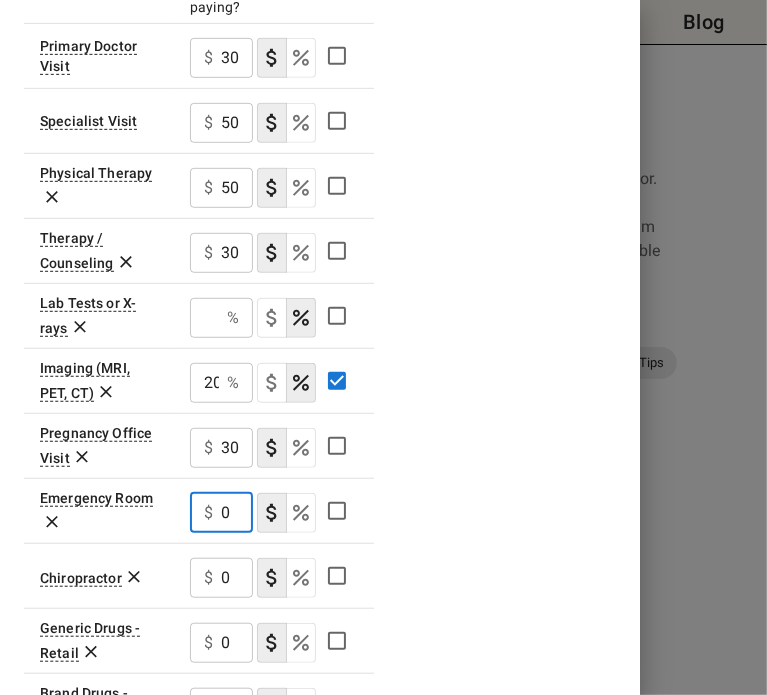 click on "0" at bounding box center (237, 513) 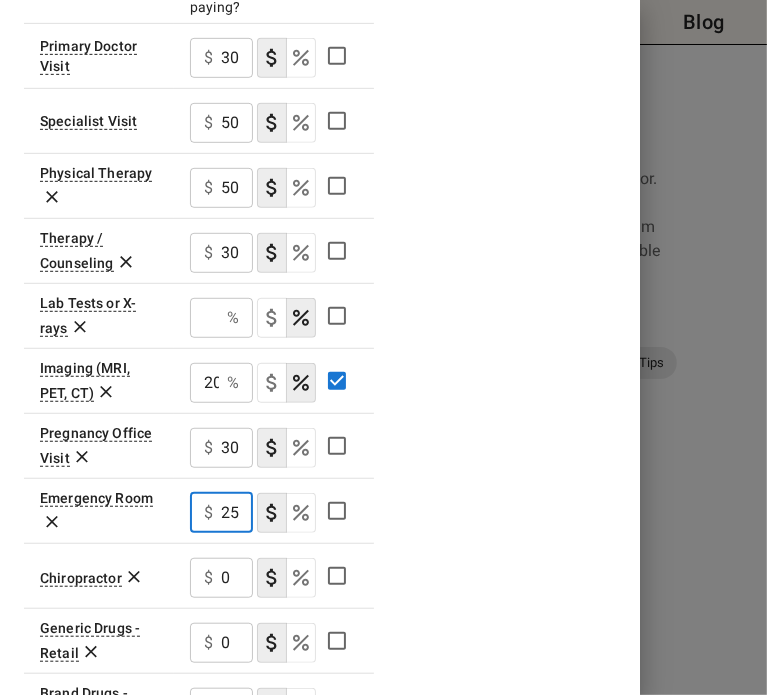 scroll, scrollTop: 0, scrollLeft: 10, axis: horizontal 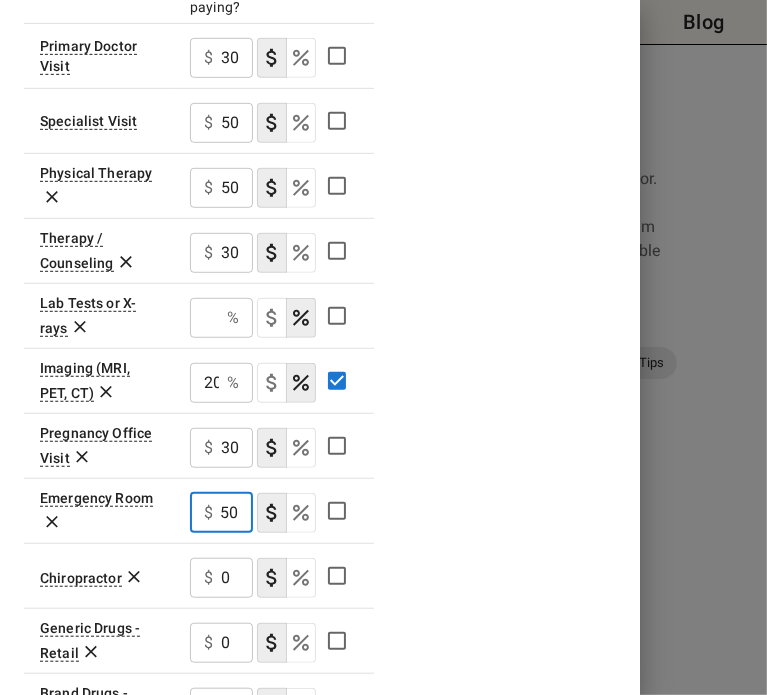 type on "2500" 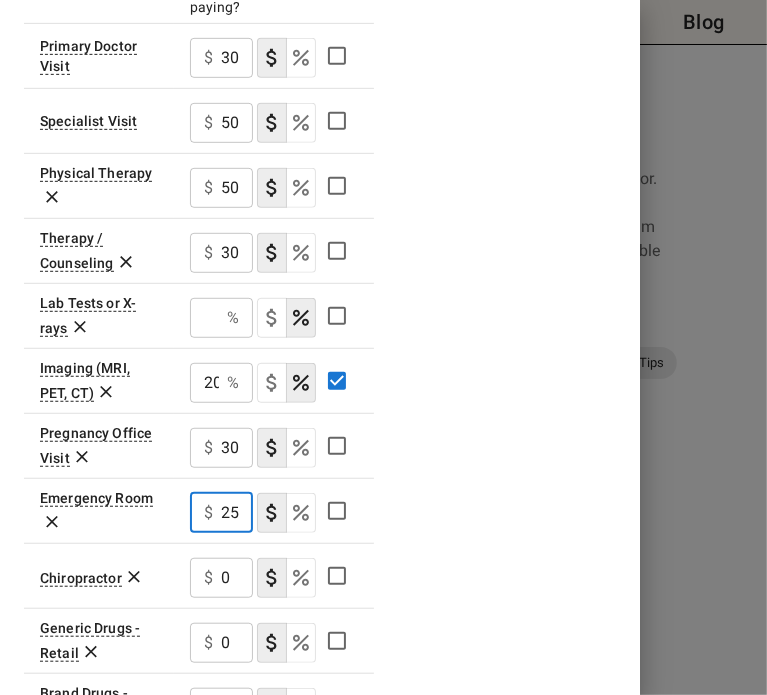 click on "0" at bounding box center (237, 58) 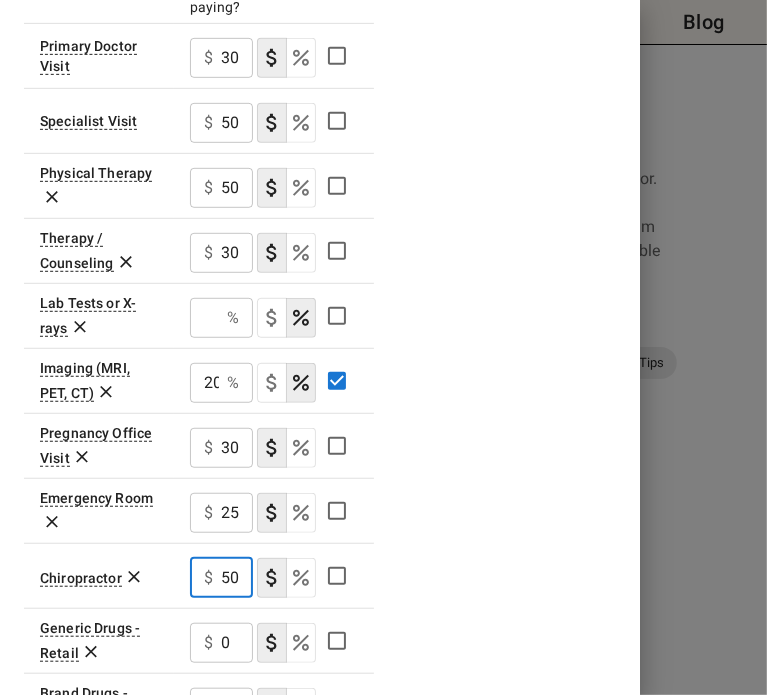 scroll, scrollTop: 0, scrollLeft: 0, axis: both 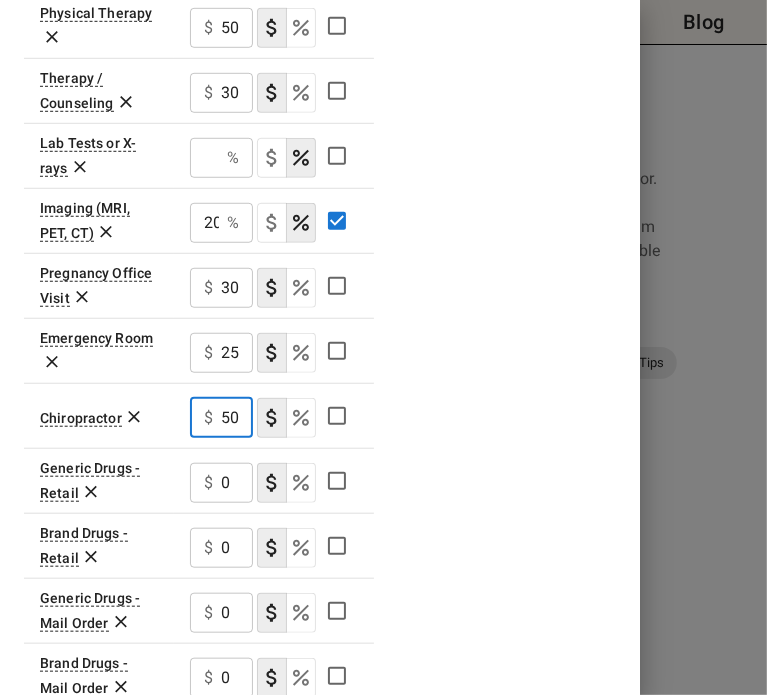 type on "500" 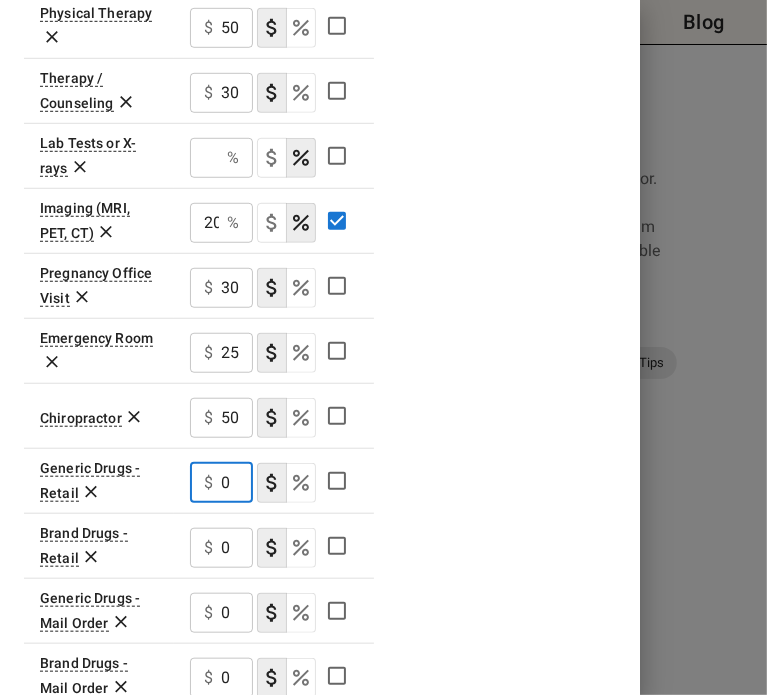 click on "0" at bounding box center [237, 483] 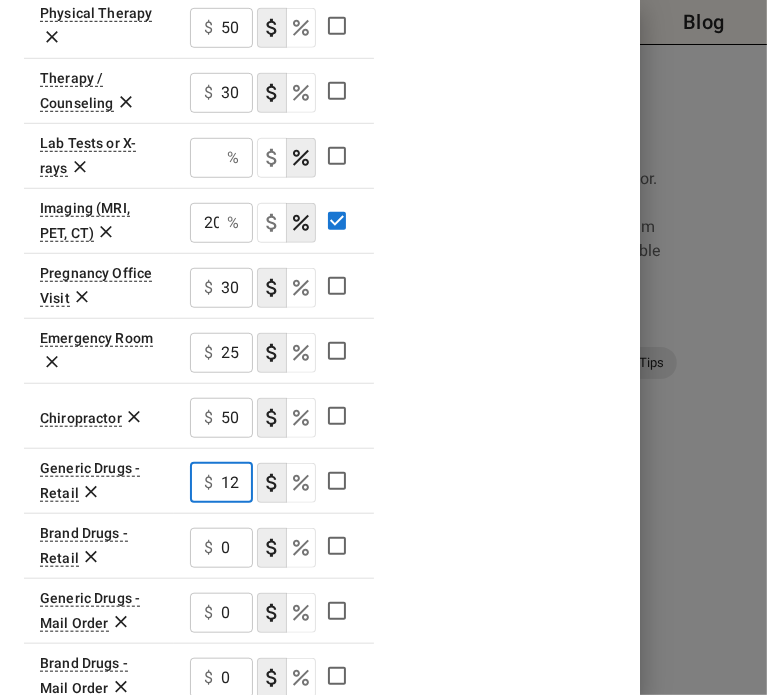 type on "12" 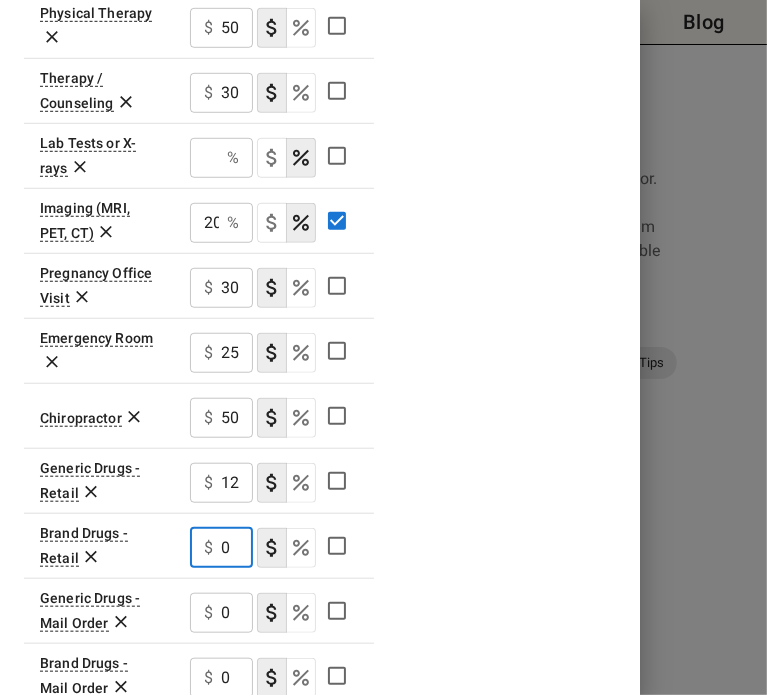 drag, startPoint x: 230, startPoint y: 557, endPoint x: 215, endPoint y: 555, distance: 15.132746 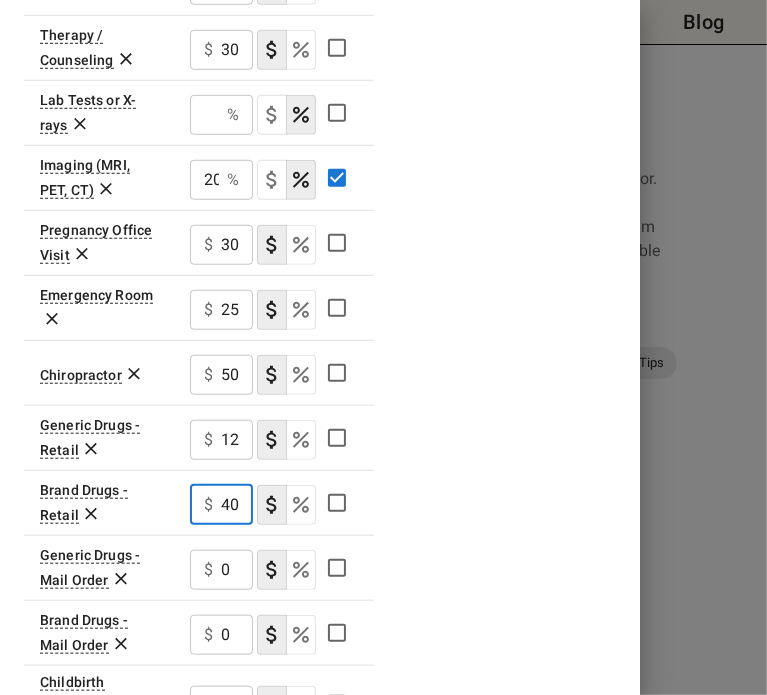 scroll, scrollTop: 728, scrollLeft: 0, axis: vertical 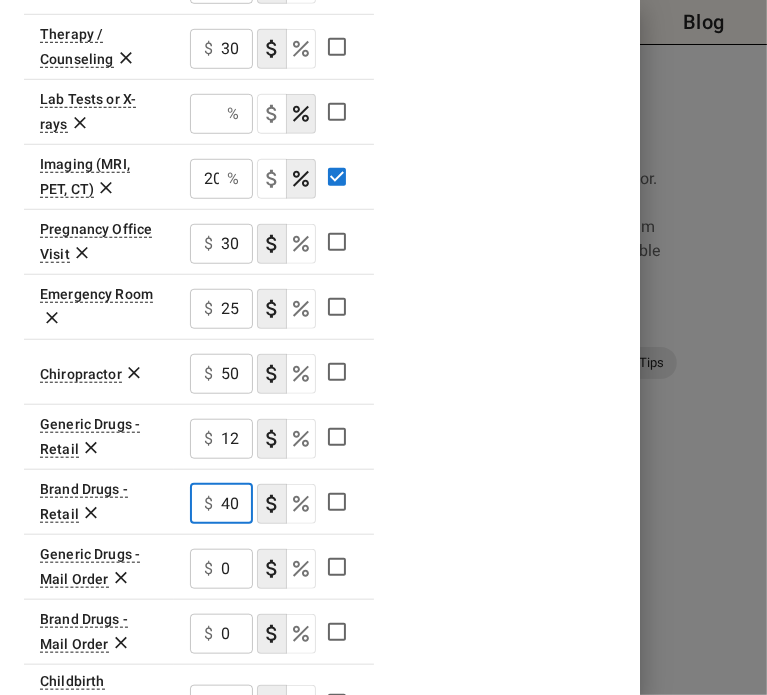 type on "40" 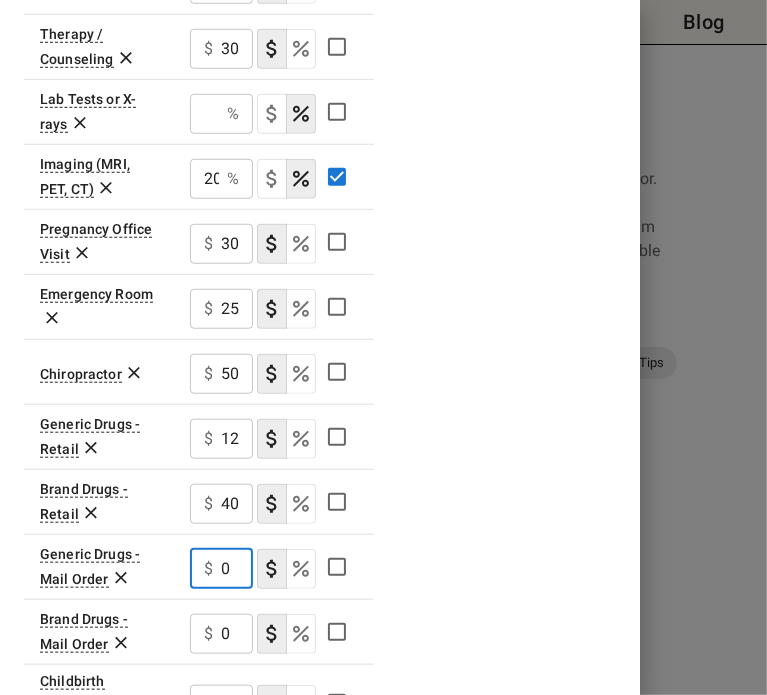drag, startPoint x: 221, startPoint y: 566, endPoint x: 245, endPoint y: 574, distance: 25.298222 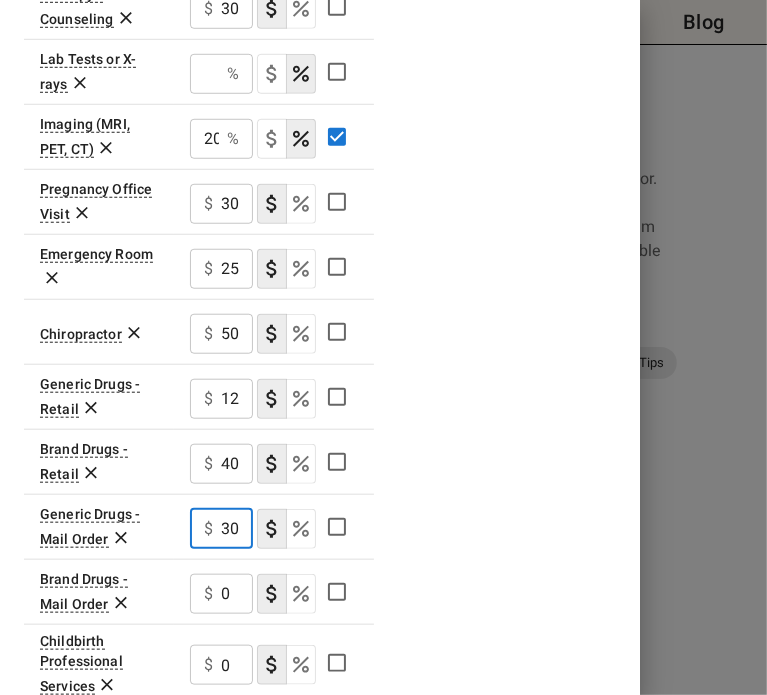 scroll, scrollTop: 772, scrollLeft: 0, axis: vertical 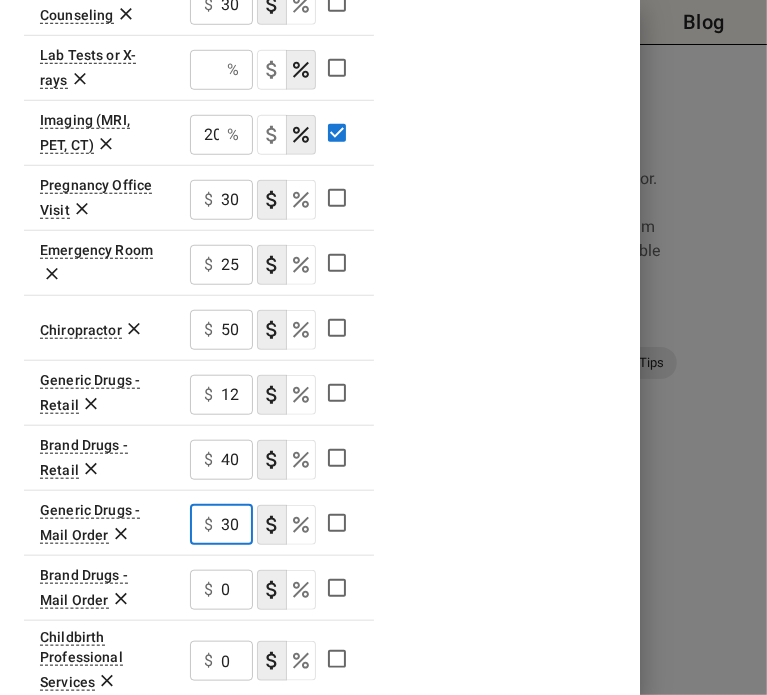 type on "30" 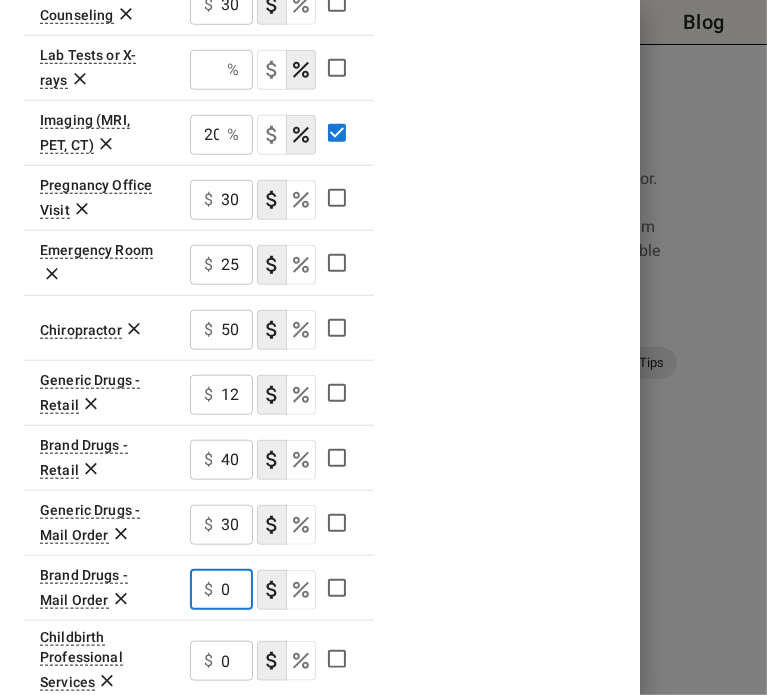 drag, startPoint x: 235, startPoint y: 596, endPoint x: 188, endPoint y: 591, distance: 47.26521 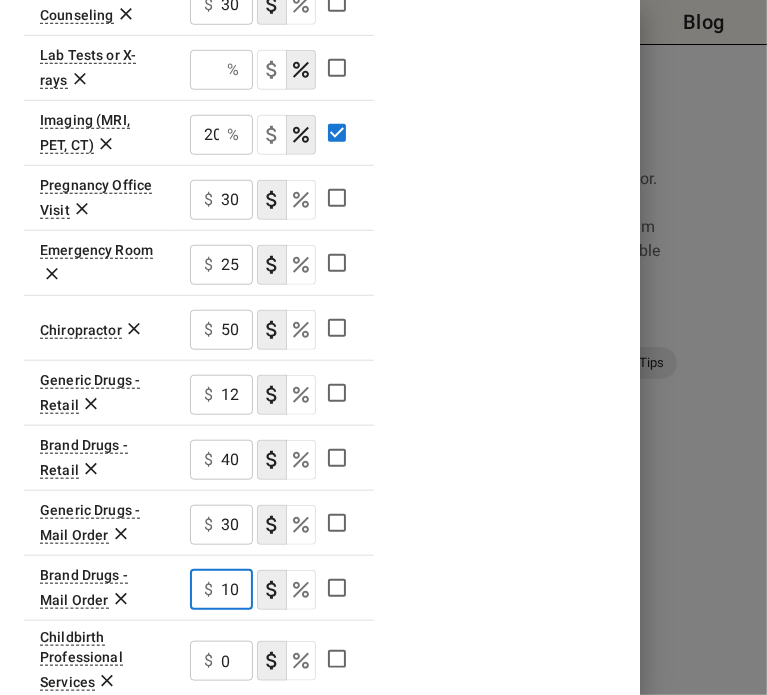 scroll, scrollTop: 0, scrollLeft: 9, axis: horizontal 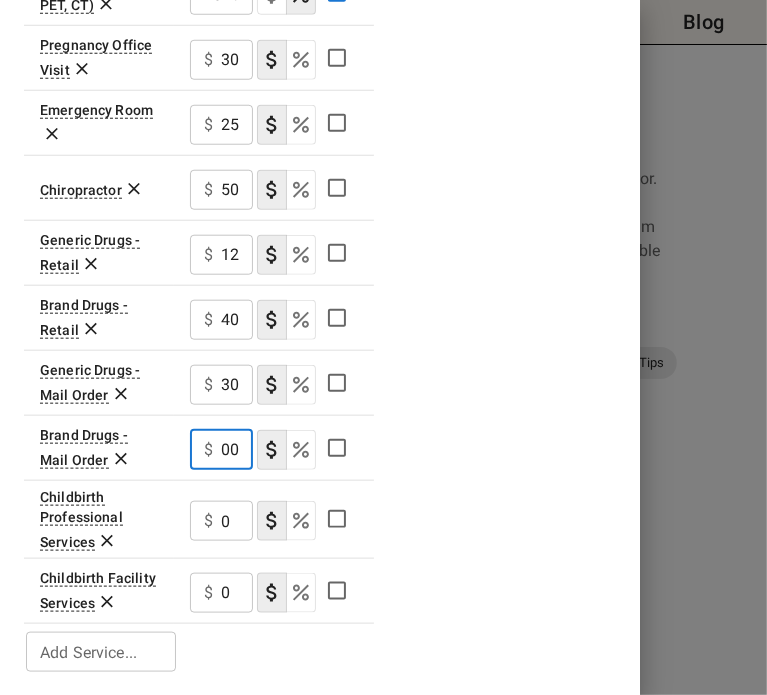 click on "Add Service..." at bounding box center (101, 652) 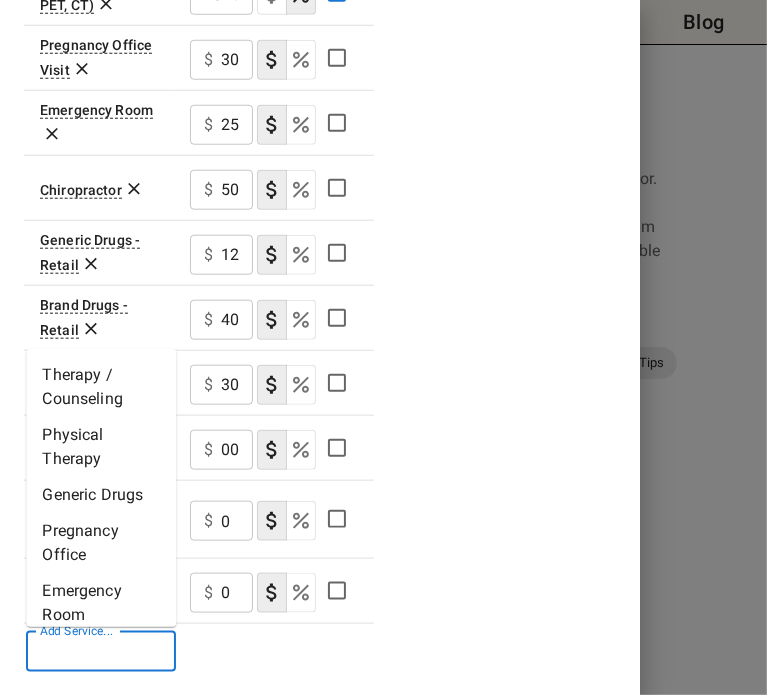 scroll, scrollTop: 0, scrollLeft: 0, axis: both 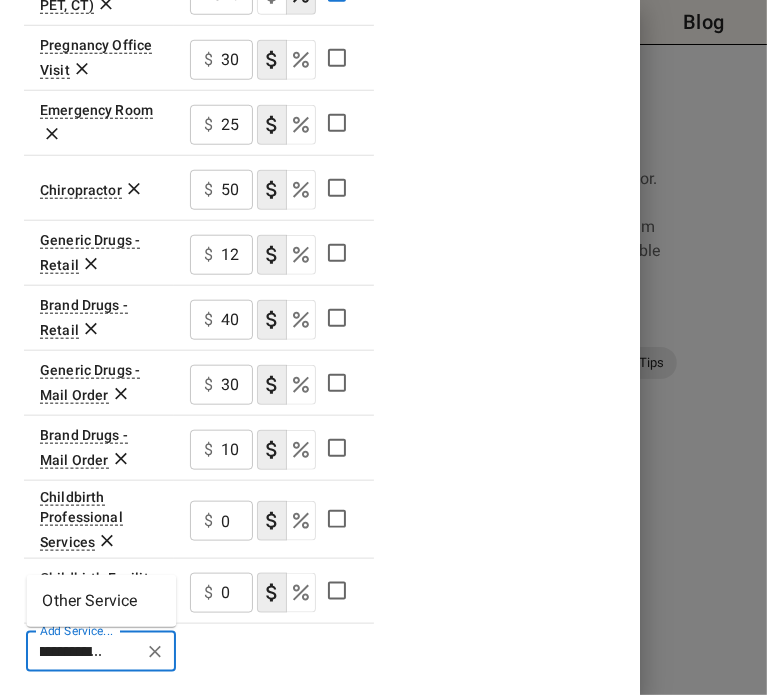 type on "**********" 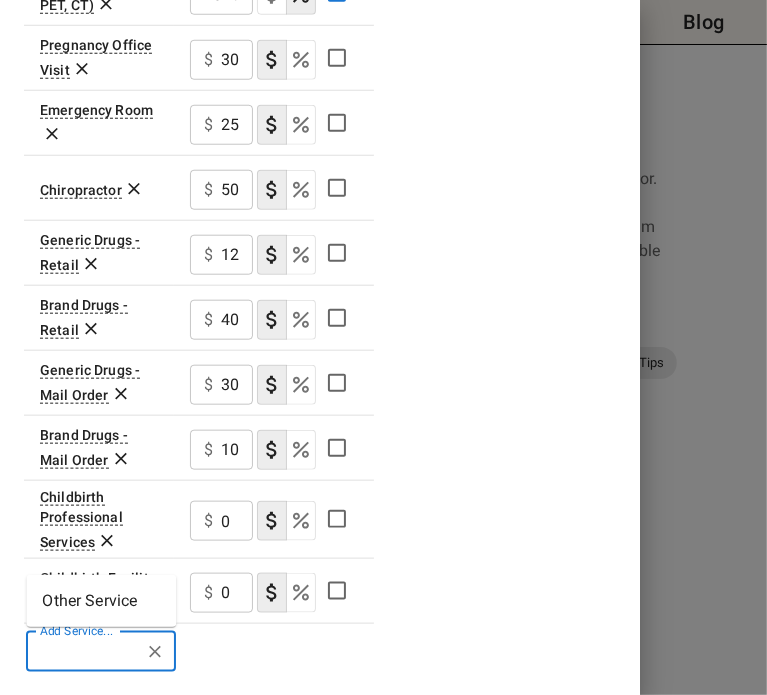 scroll, scrollTop: 0, scrollLeft: 0, axis: both 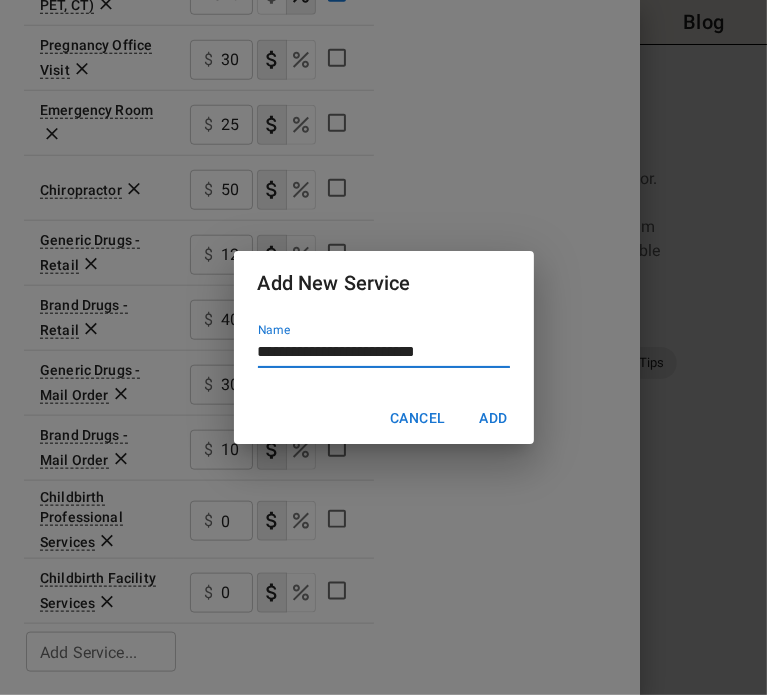 type on "**********" 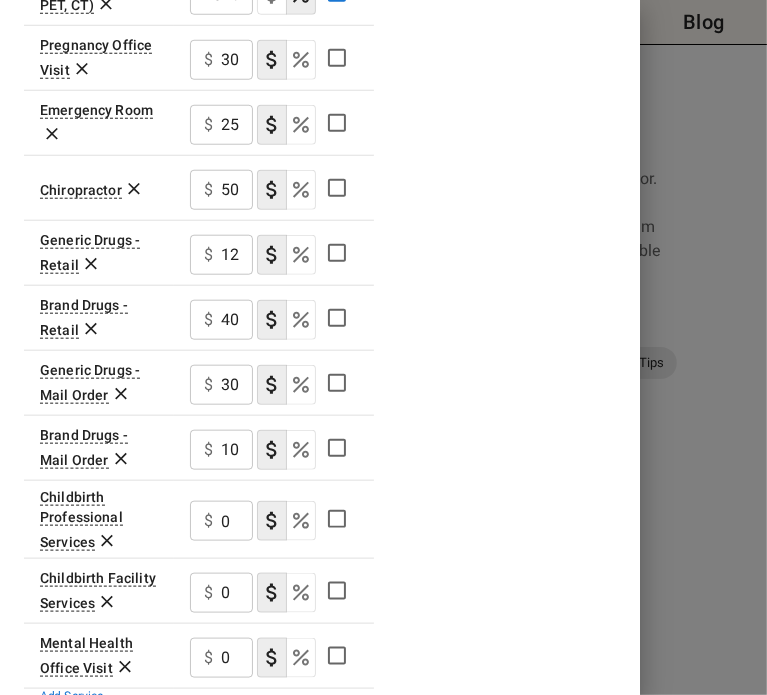 scroll, scrollTop: 976, scrollLeft: 0, axis: vertical 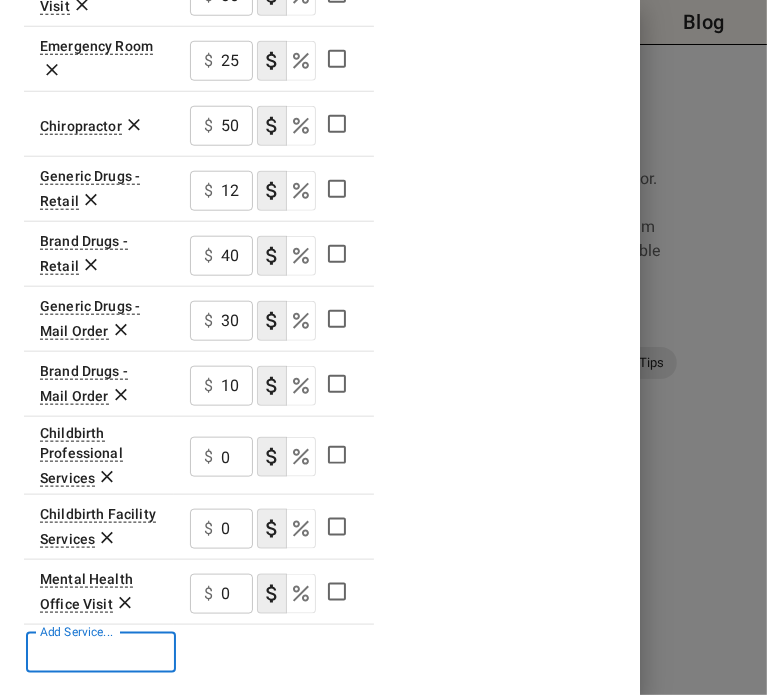 click on "0" at bounding box center [237, -394] 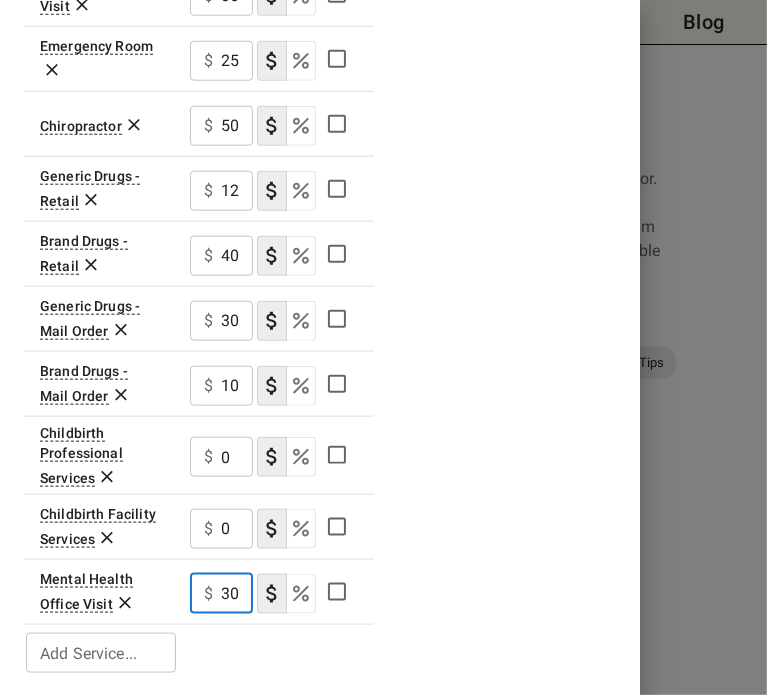 scroll, scrollTop: 0, scrollLeft: 0, axis: both 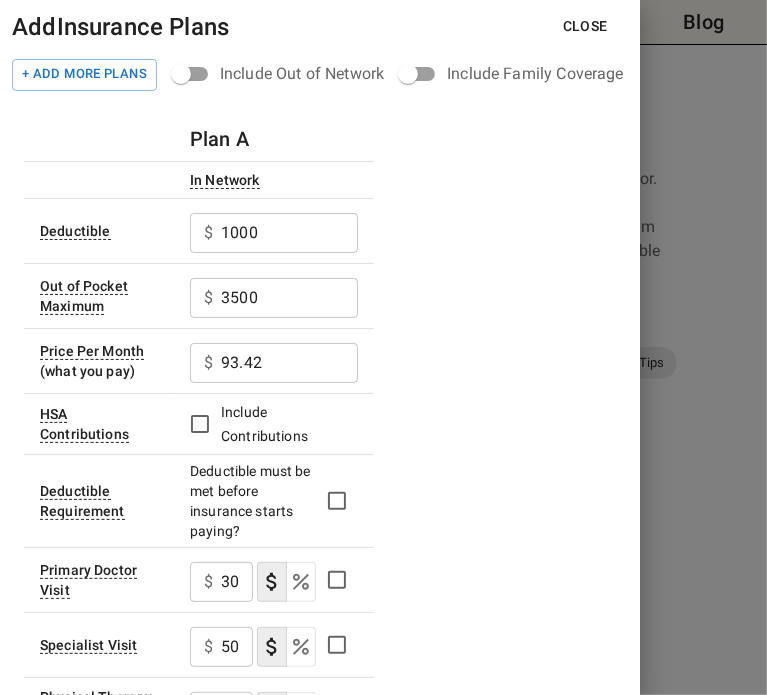 type on "300" 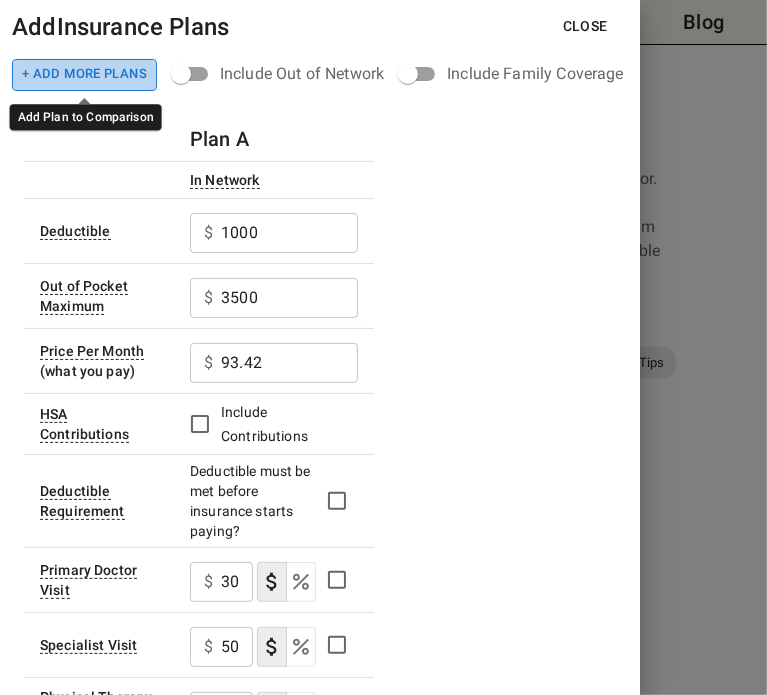 click on "+ Add More Plans" at bounding box center (84, 75) 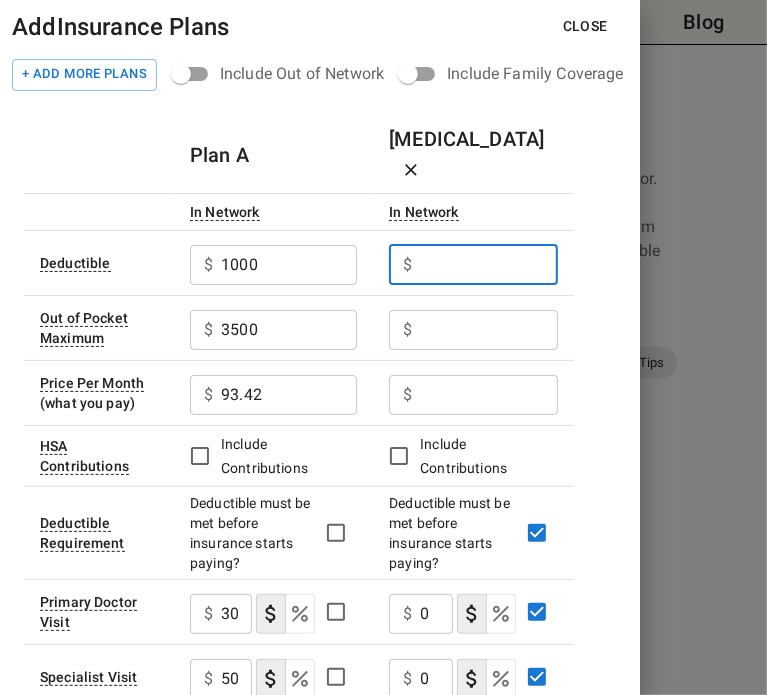click at bounding box center [489, 265] 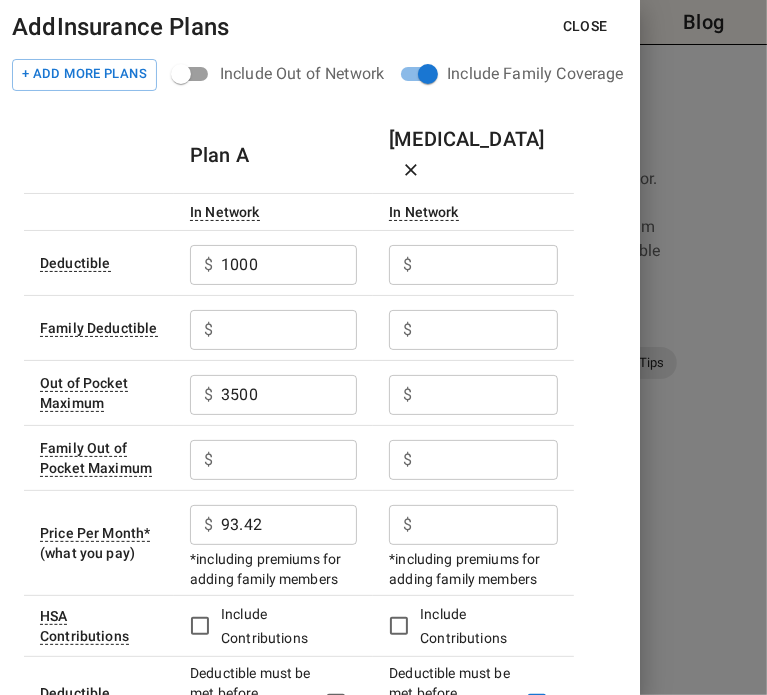 click on "1000" at bounding box center [289, 265] 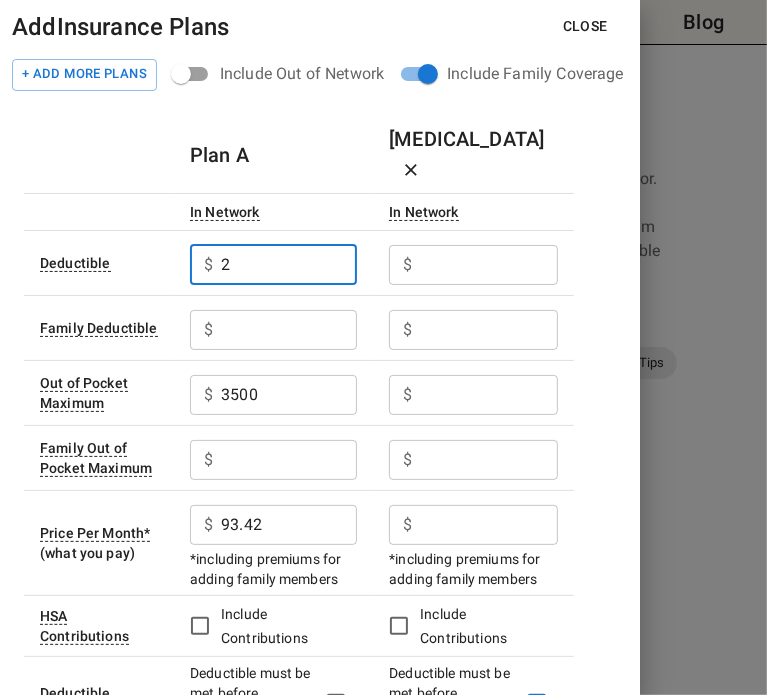 type on "2" 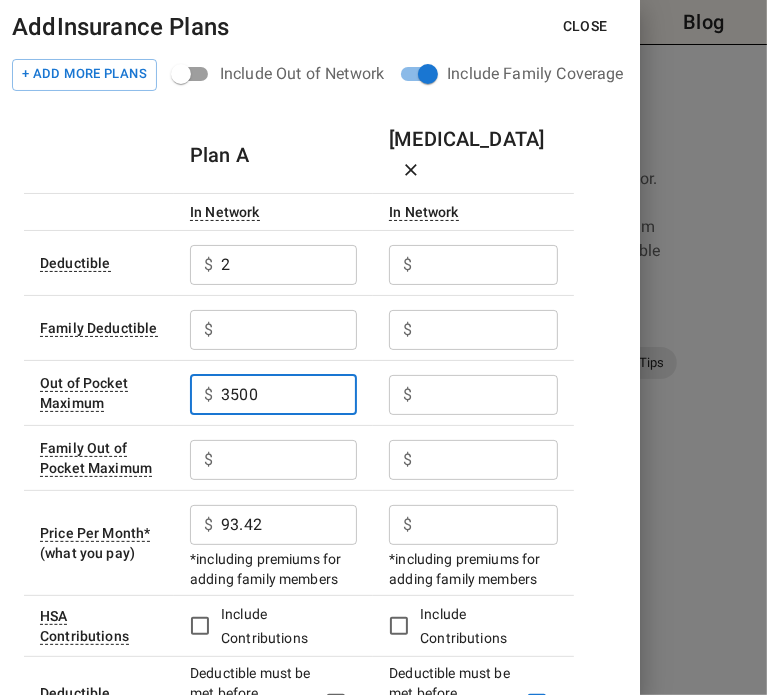 drag, startPoint x: 260, startPoint y: 371, endPoint x: 153, endPoint y: 369, distance: 107.01869 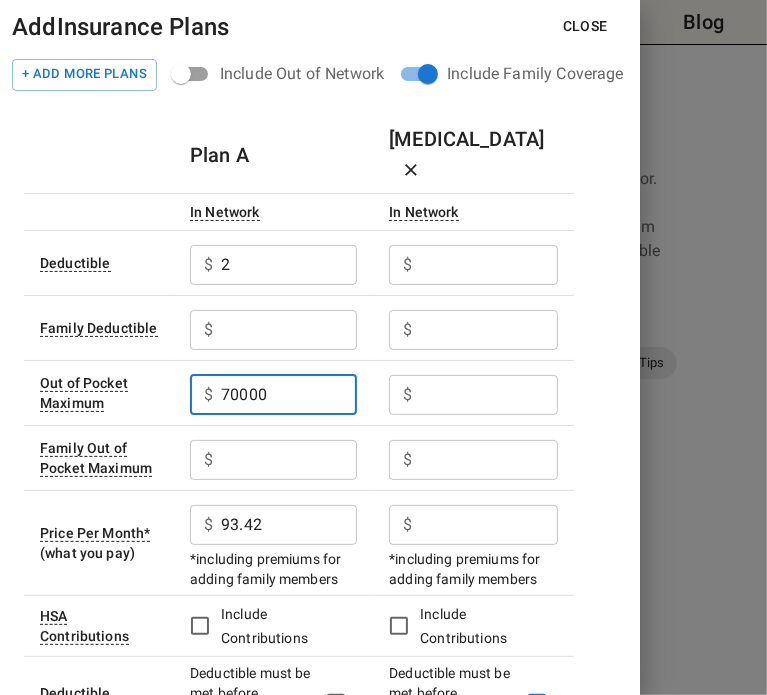 type on "70000" 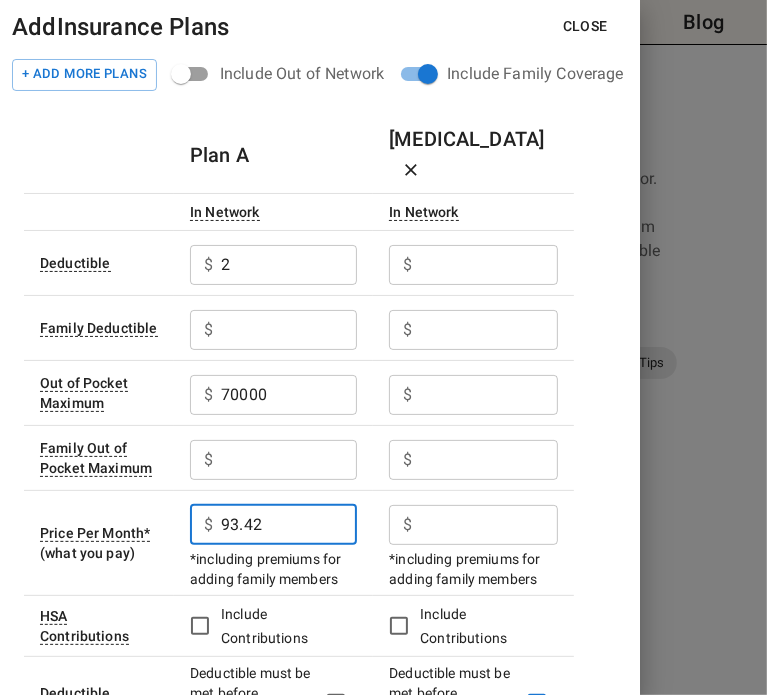 drag, startPoint x: 275, startPoint y: 498, endPoint x: 192, endPoint y: 497, distance: 83.00603 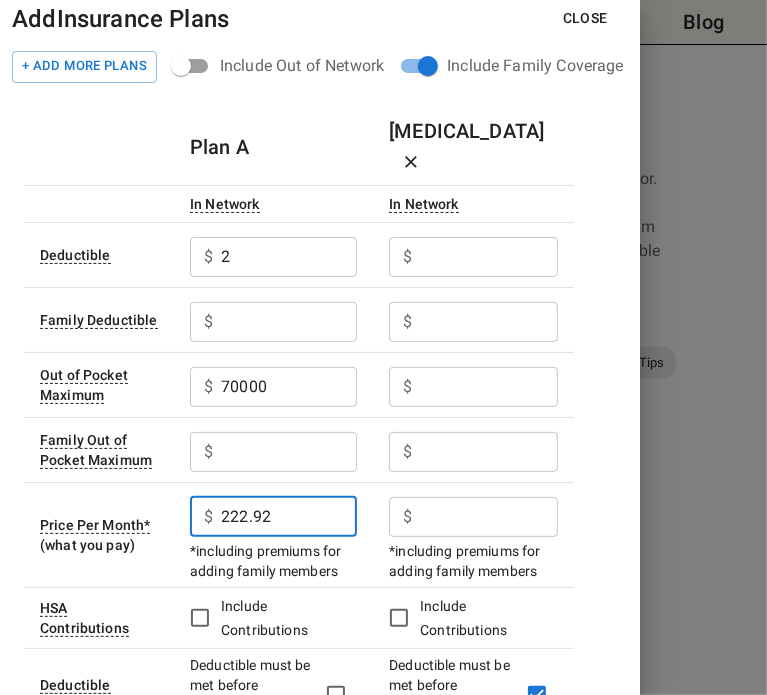 scroll, scrollTop: 0, scrollLeft: 0, axis: both 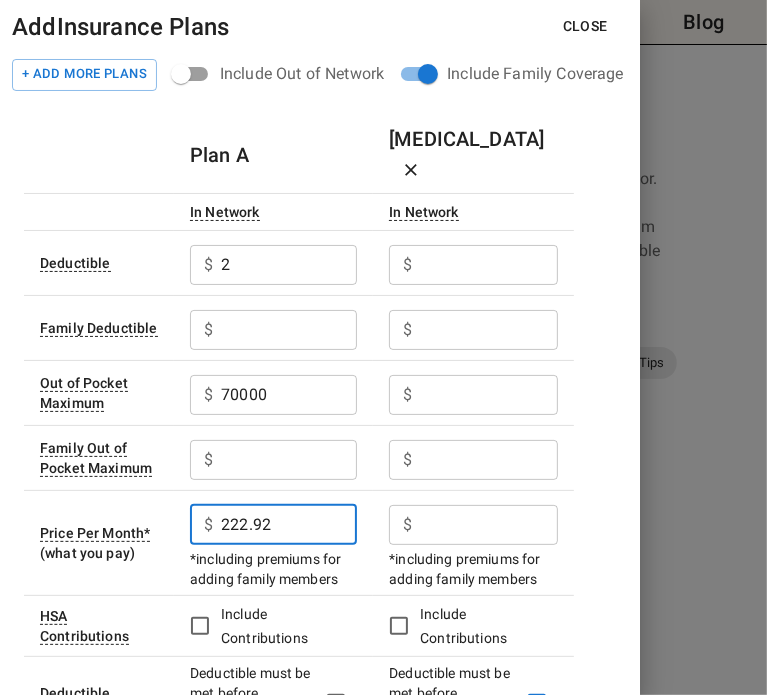 type on "222.92" 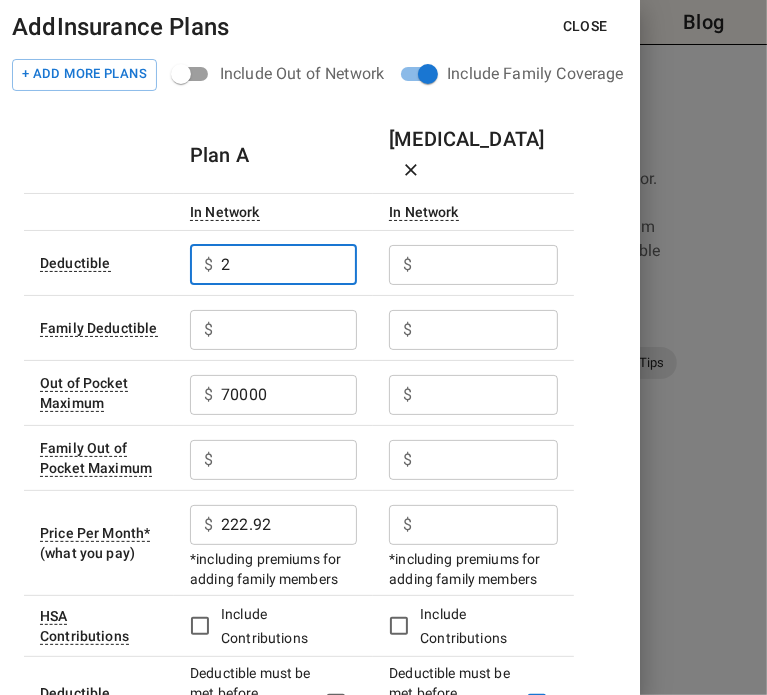 click on "2" at bounding box center [289, 265] 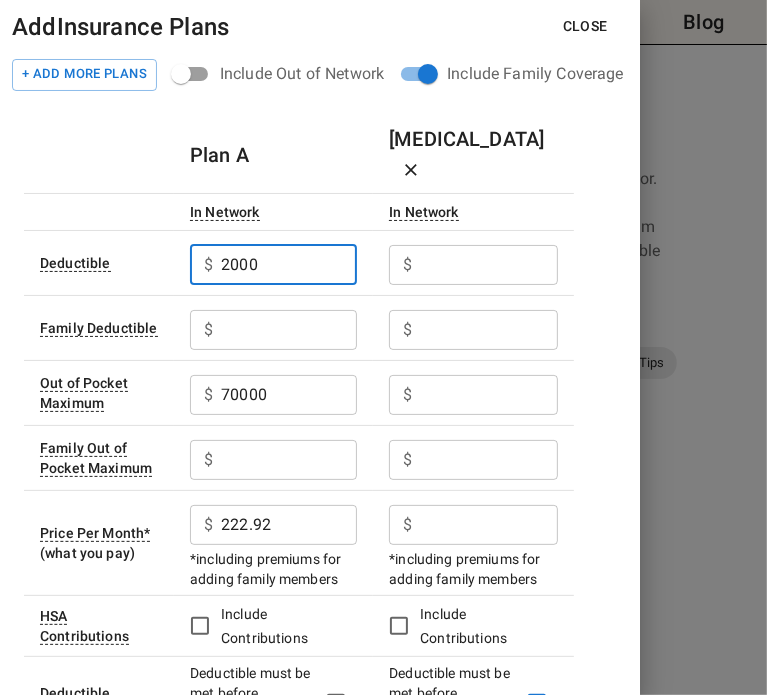 type on "2000" 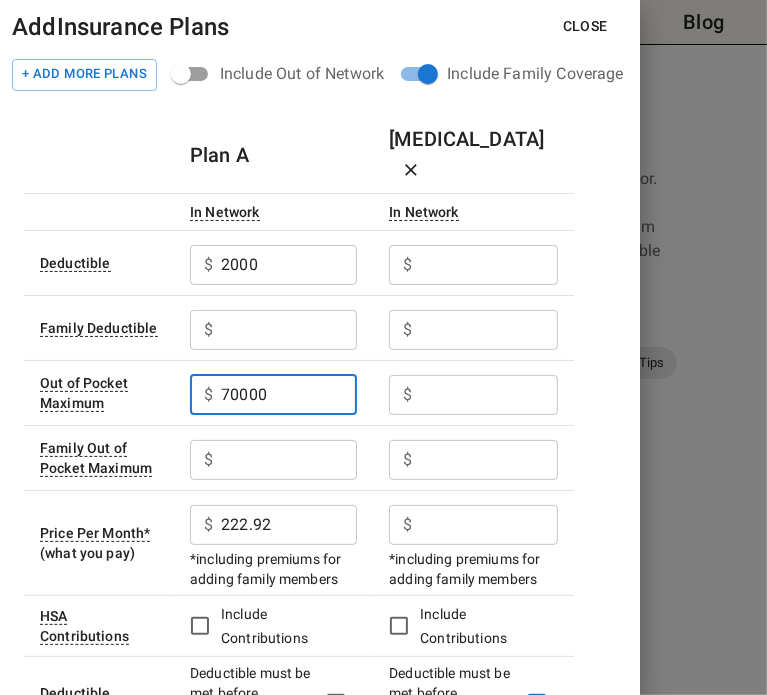 click on "70000" at bounding box center [289, 395] 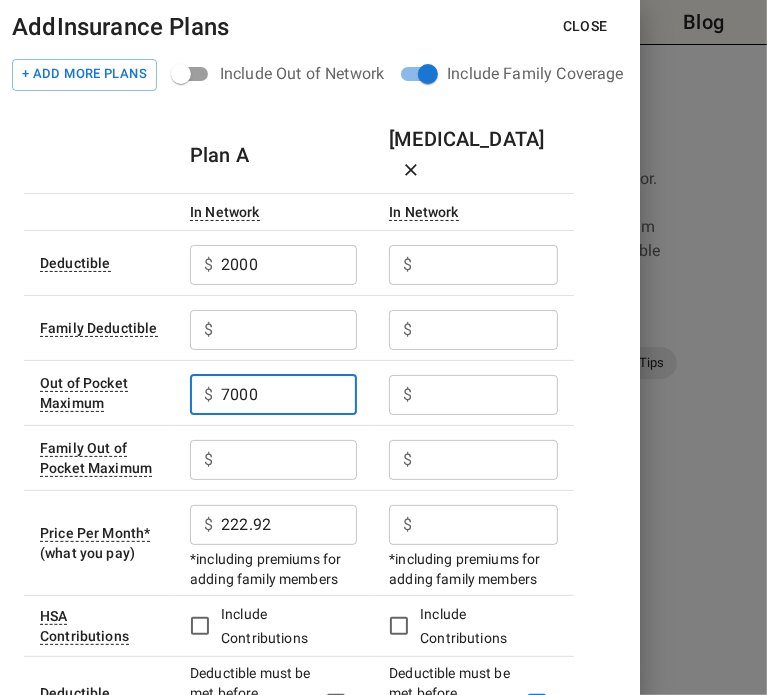 type on "7000" 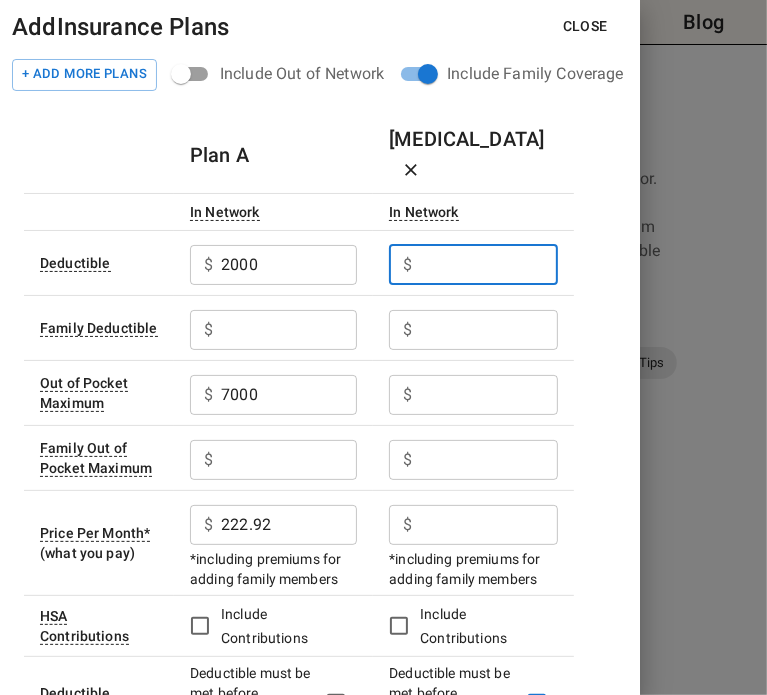 click at bounding box center (489, 265) 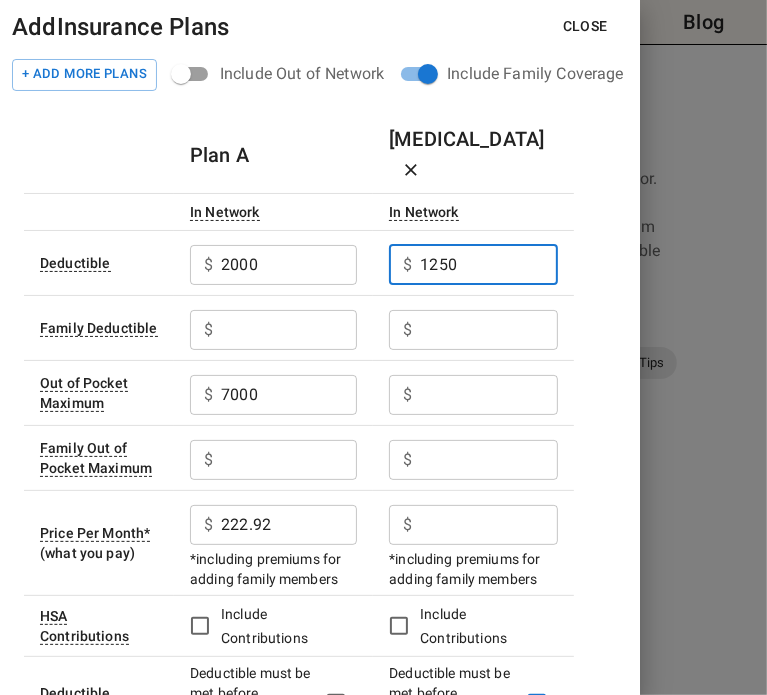 type on "1250" 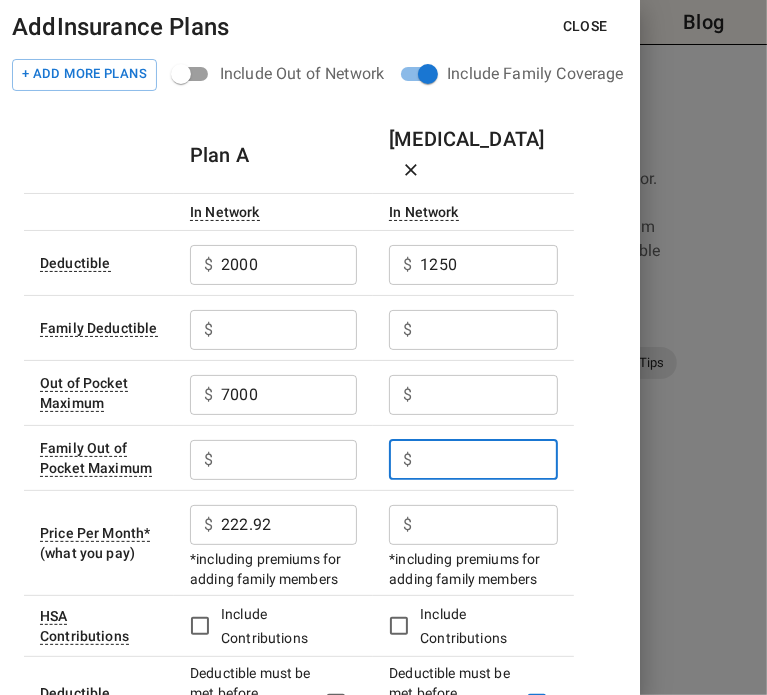 click at bounding box center [489, 460] 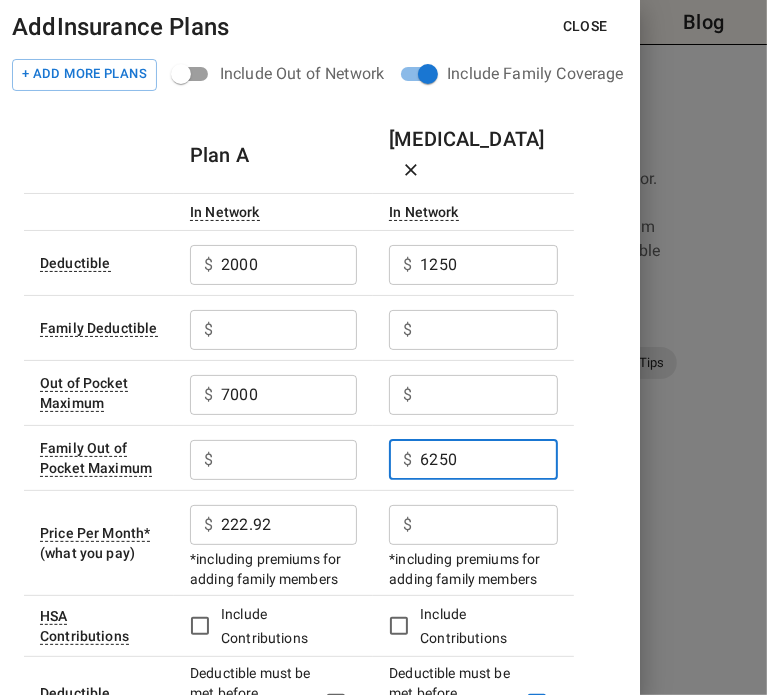 type on "6250" 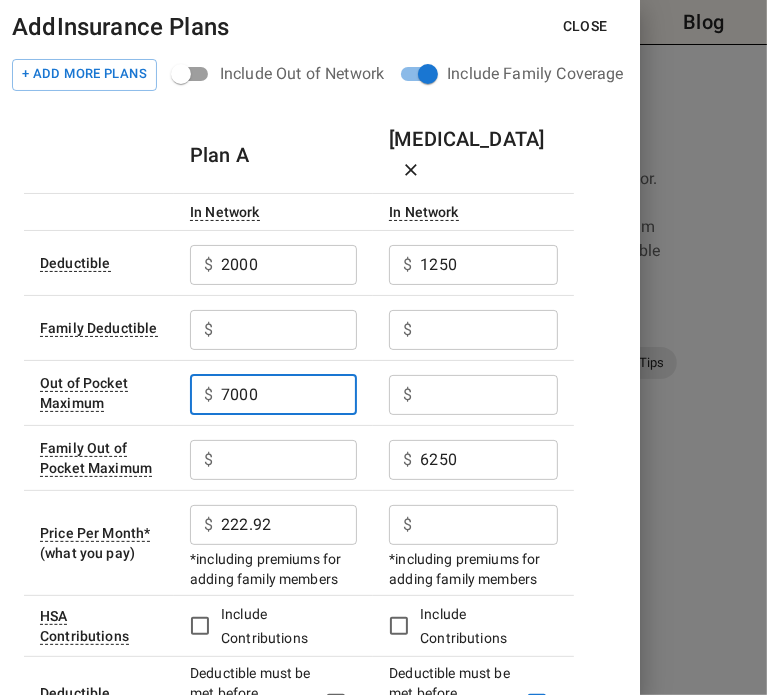 drag, startPoint x: 275, startPoint y: 375, endPoint x: 200, endPoint y: 369, distance: 75.23962 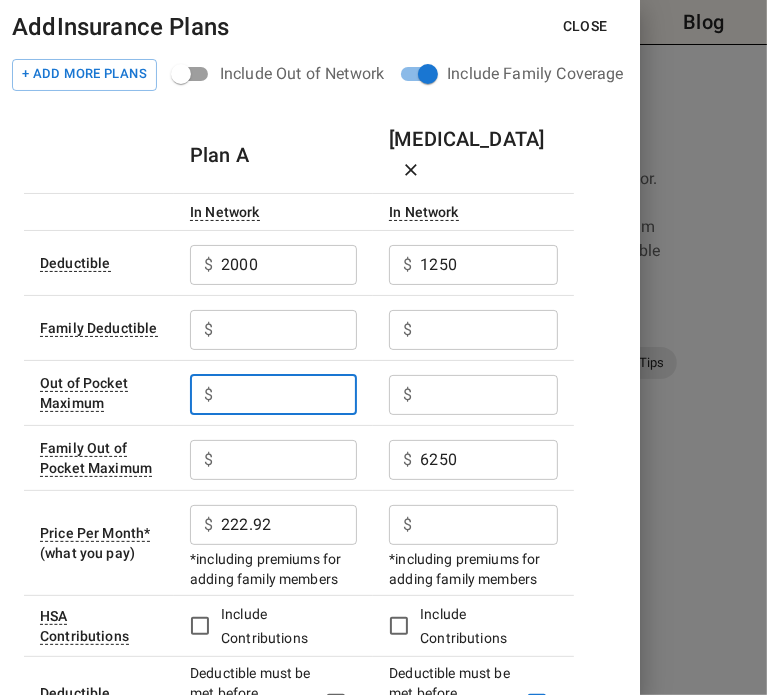 type 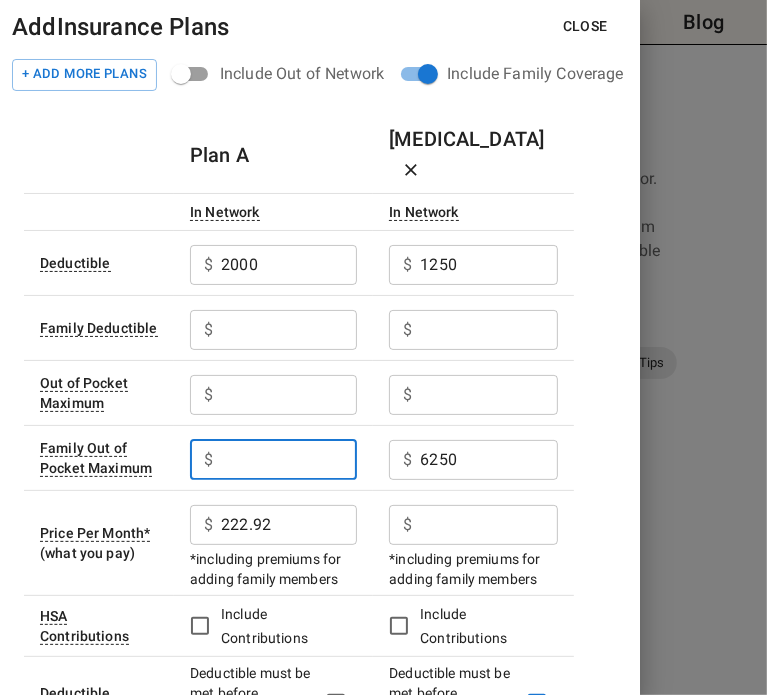 paste on "7000" 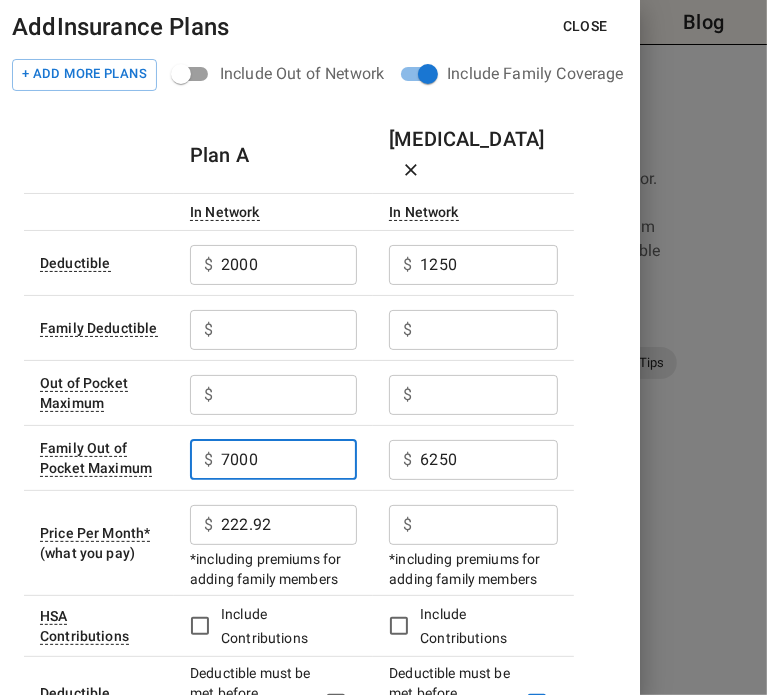 type on "7000" 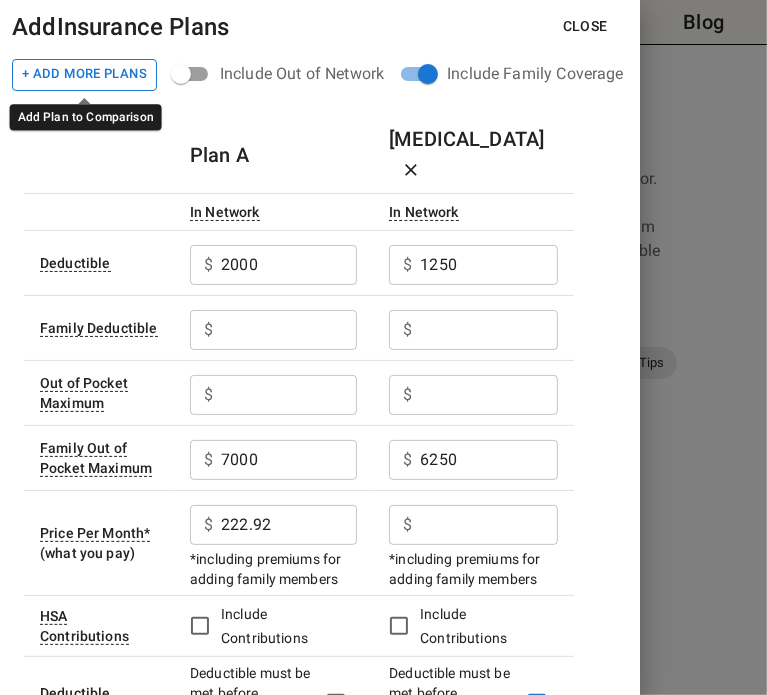 click on "+ Add More Plans" at bounding box center [84, 75] 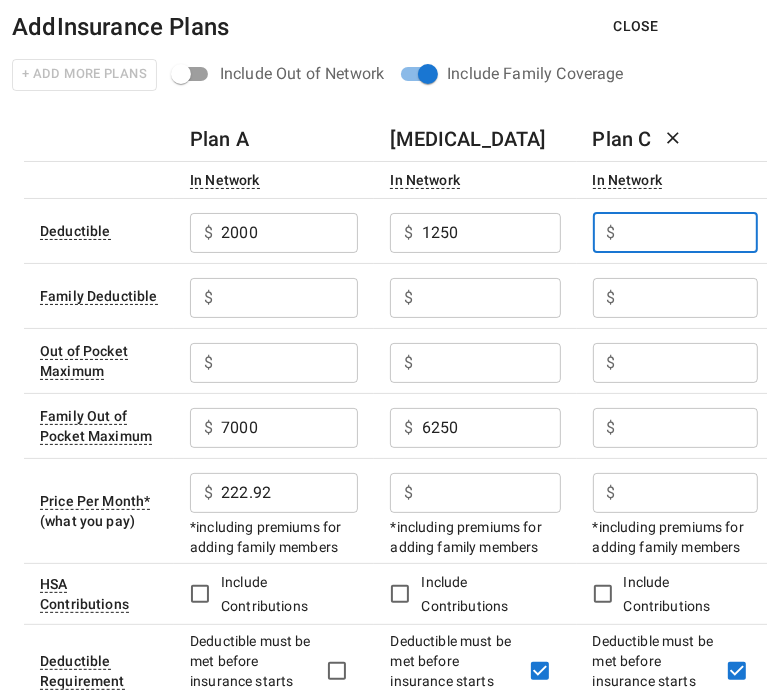 click at bounding box center [691, 233] 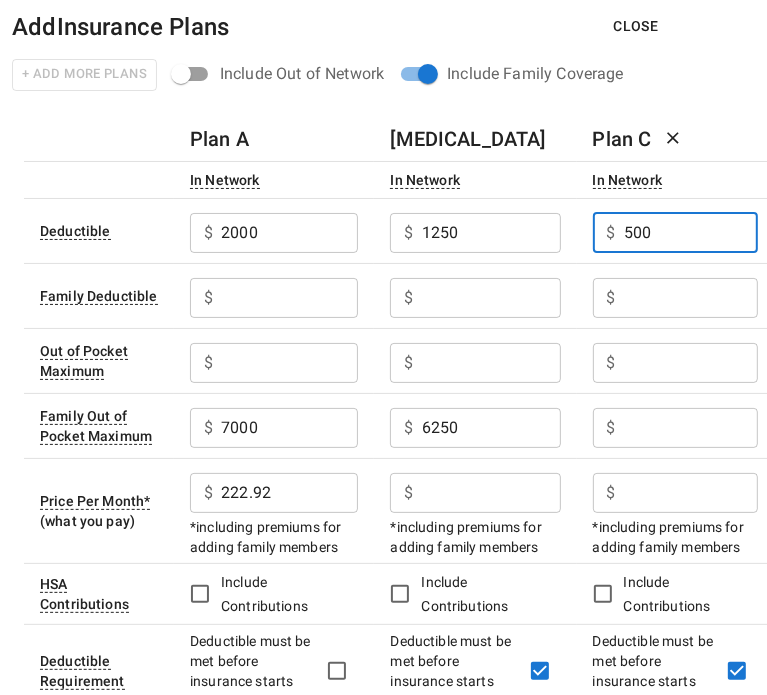 type on "500" 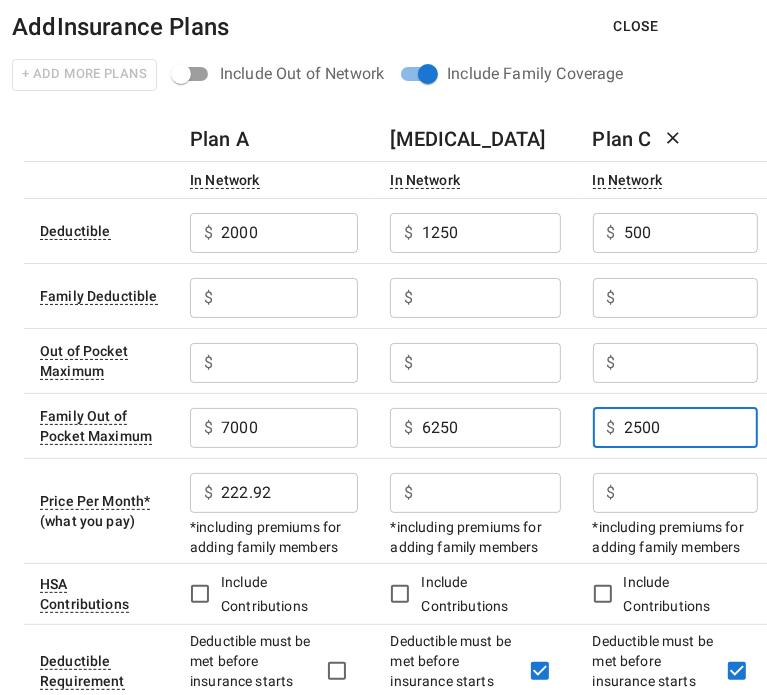 type on "2500" 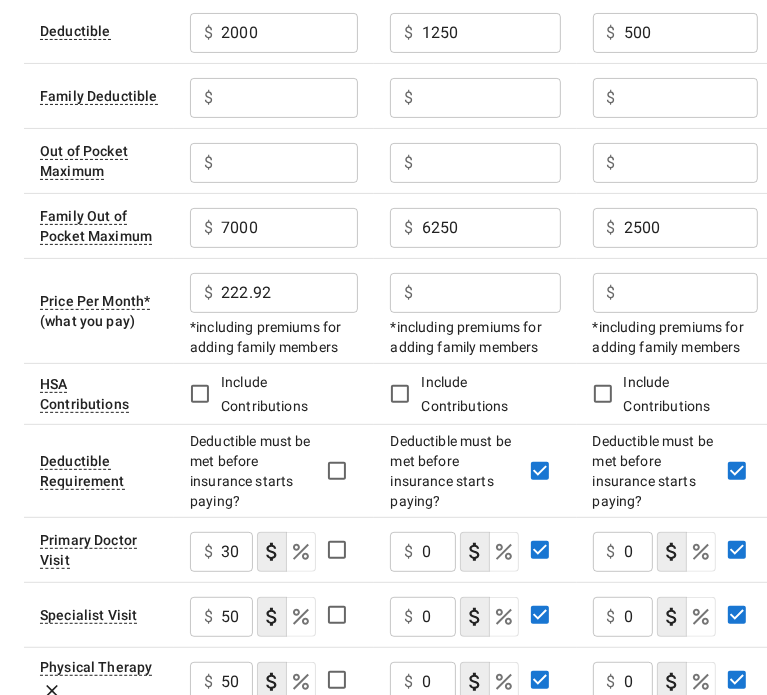 scroll, scrollTop: 200, scrollLeft: 0, axis: vertical 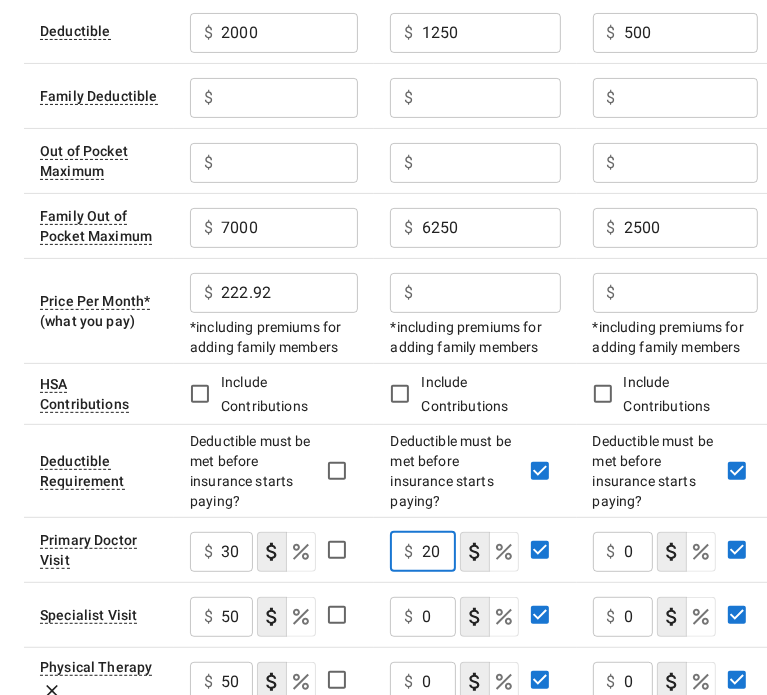 type on "20" 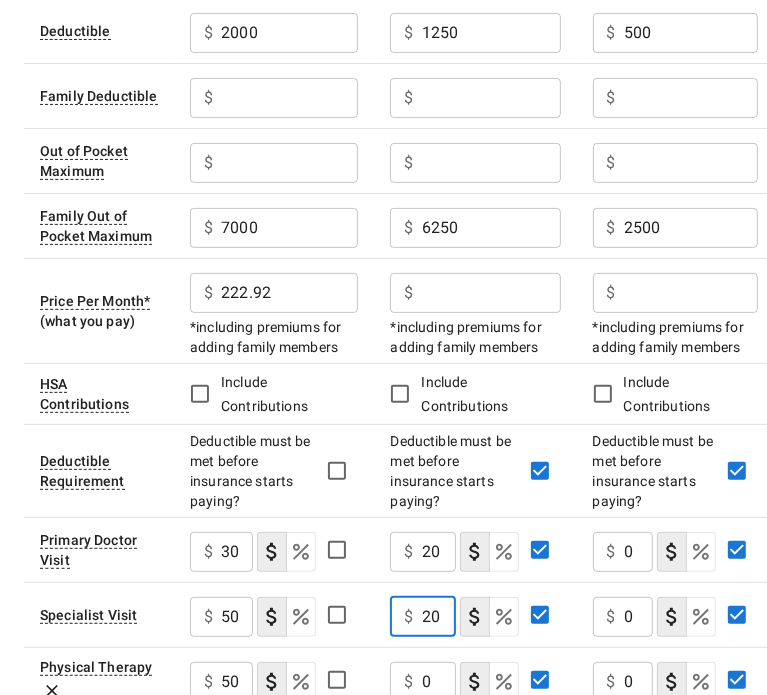 scroll, scrollTop: 0, scrollLeft: 0, axis: both 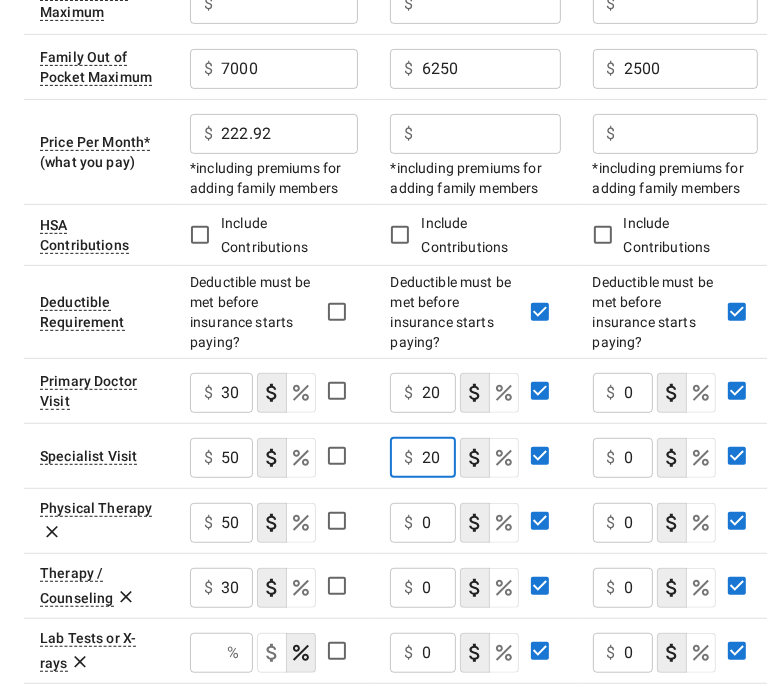 type on "20" 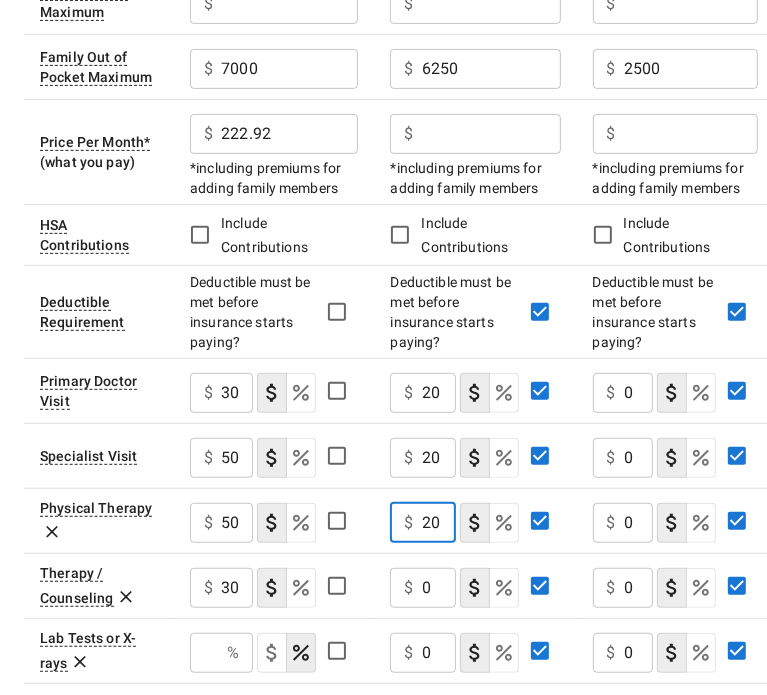 scroll, scrollTop: 0, scrollLeft: 0, axis: both 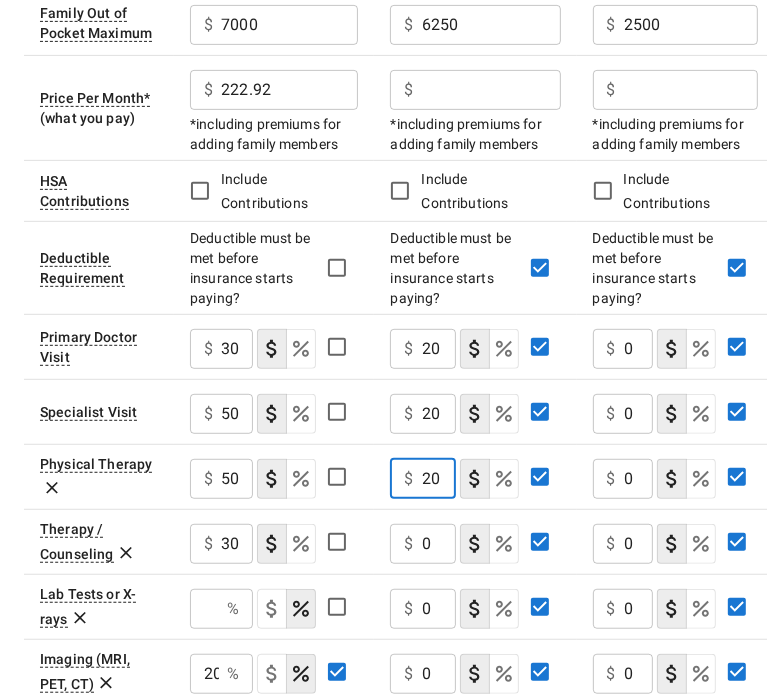 type on "20" 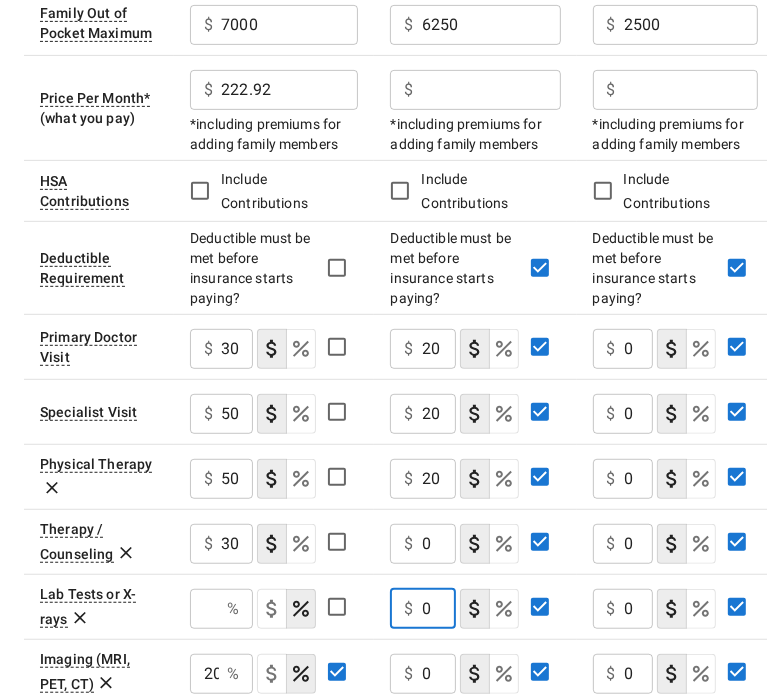 click on "0" at bounding box center (439, 609) 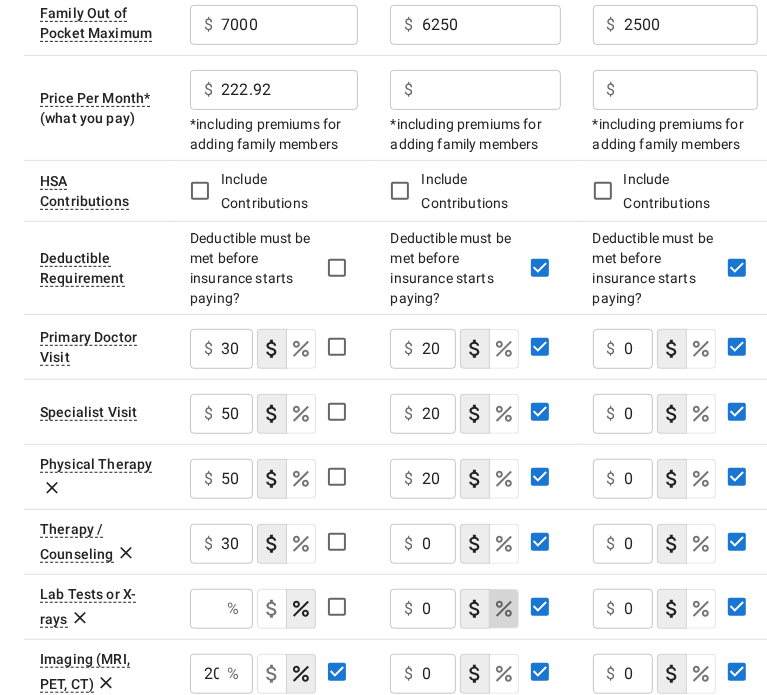 click at bounding box center (504, 609) 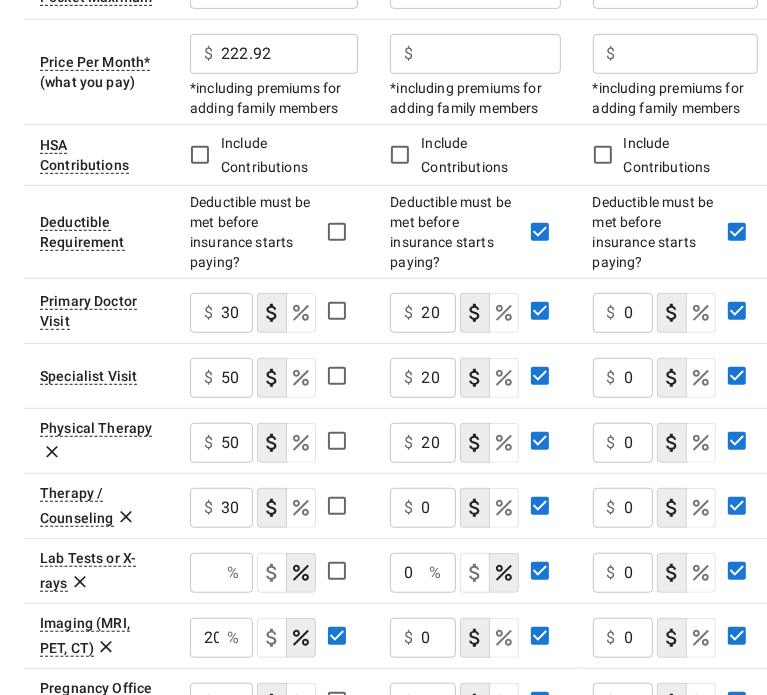 scroll, scrollTop: 440, scrollLeft: 0, axis: vertical 